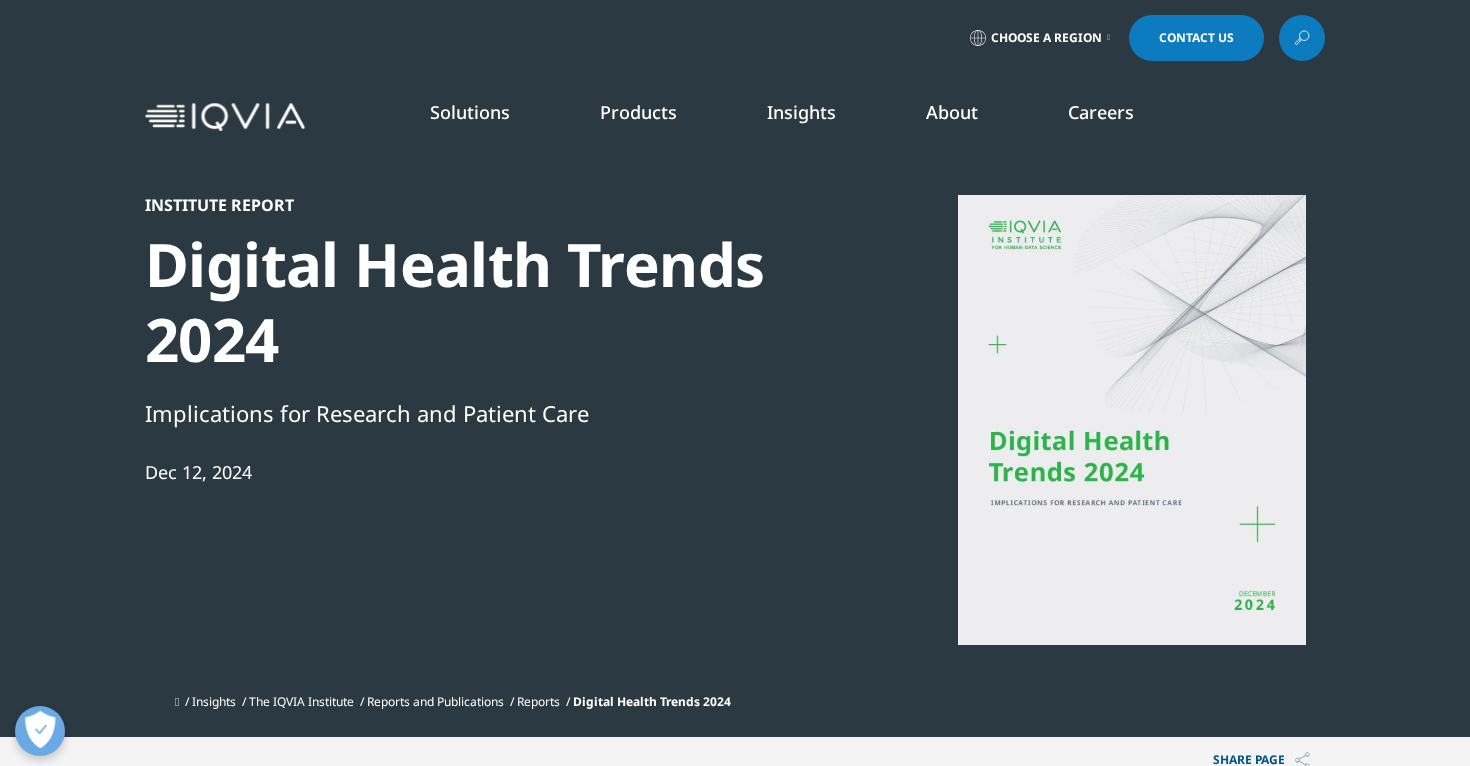 scroll, scrollTop: 24, scrollLeft: 0, axis: vertical 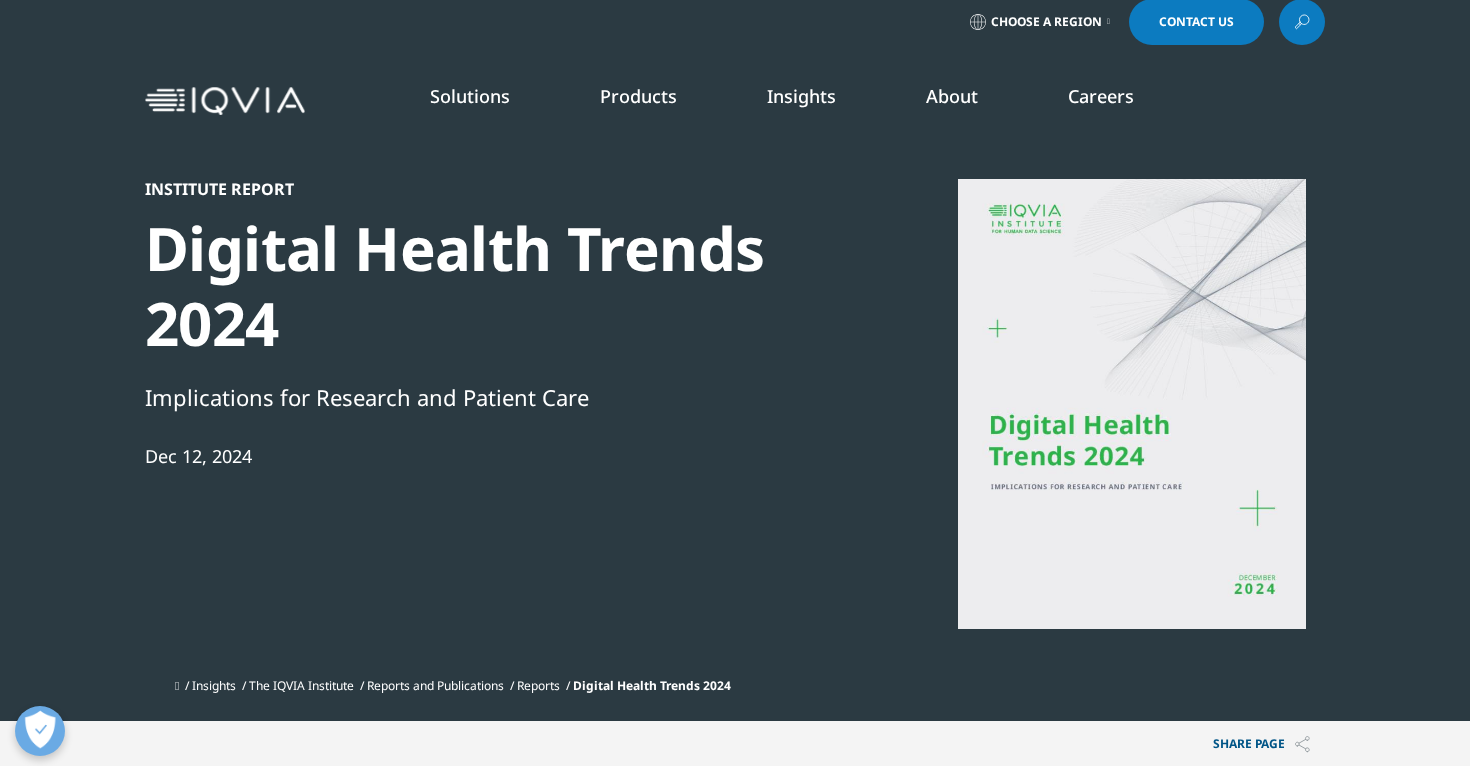 click on "LEARN MORE" at bounding box center [1301, 468] 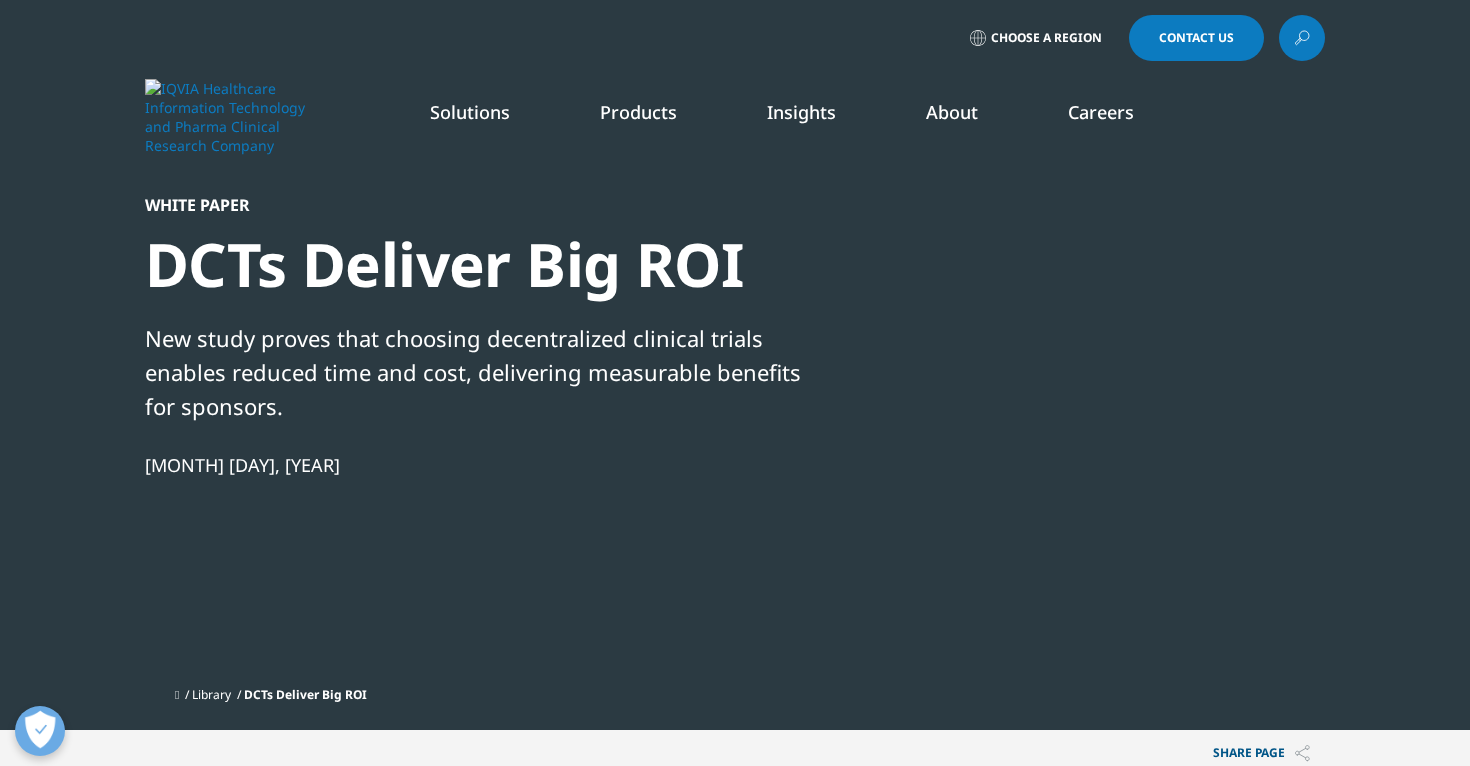 scroll, scrollTop: 0, scrollLeft: 0, axis: both 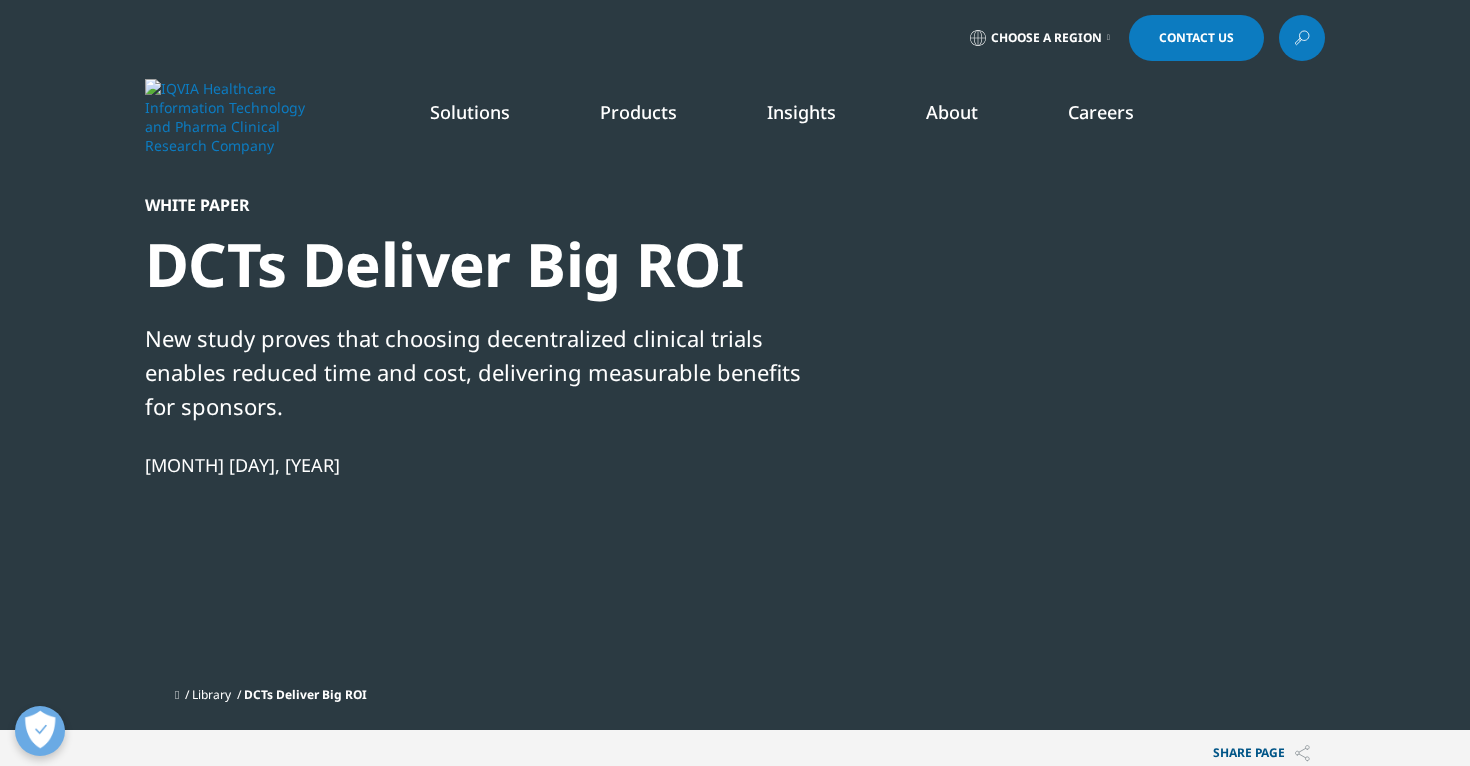 click on "READ MORE" at bounding box center (779, 358) 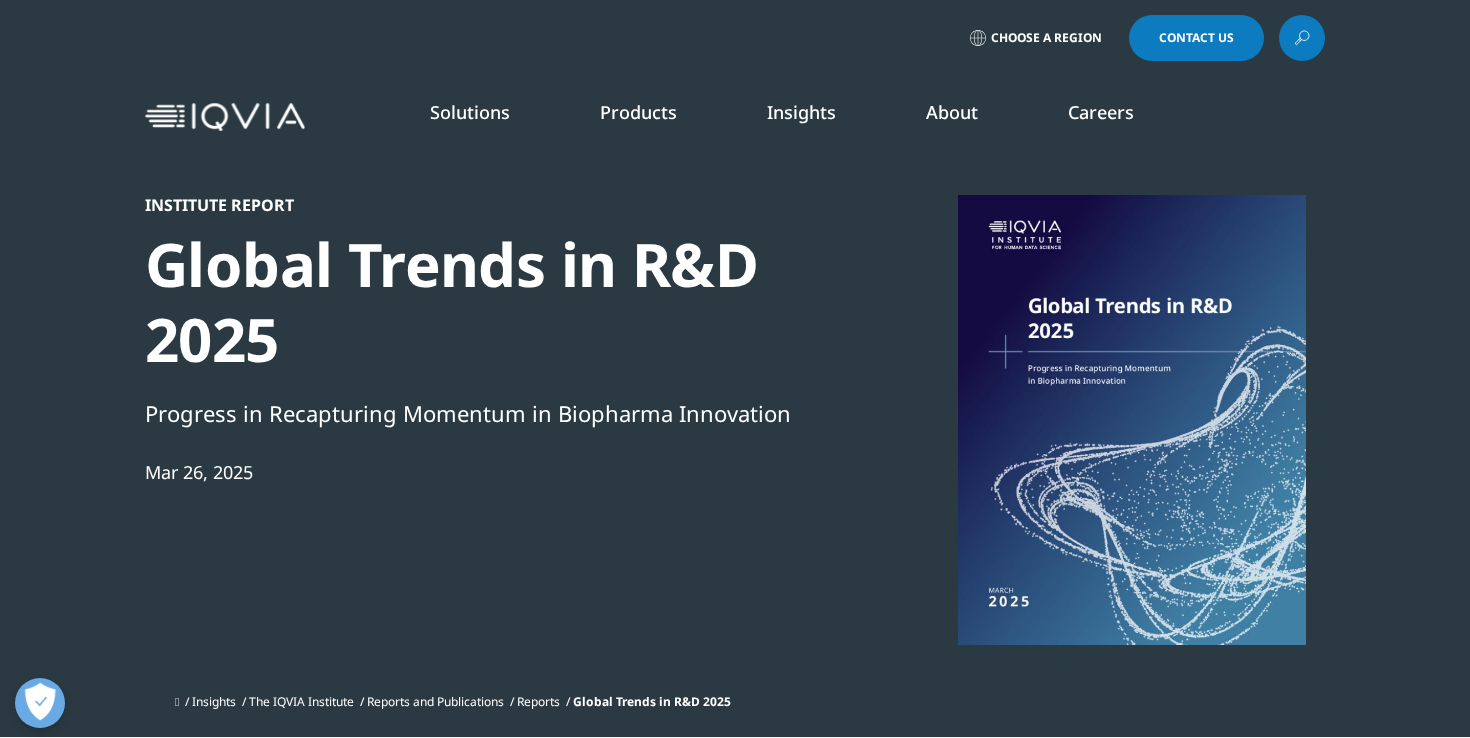 scroll, scrollTop: 0, scrollLeft: 0, axis: both 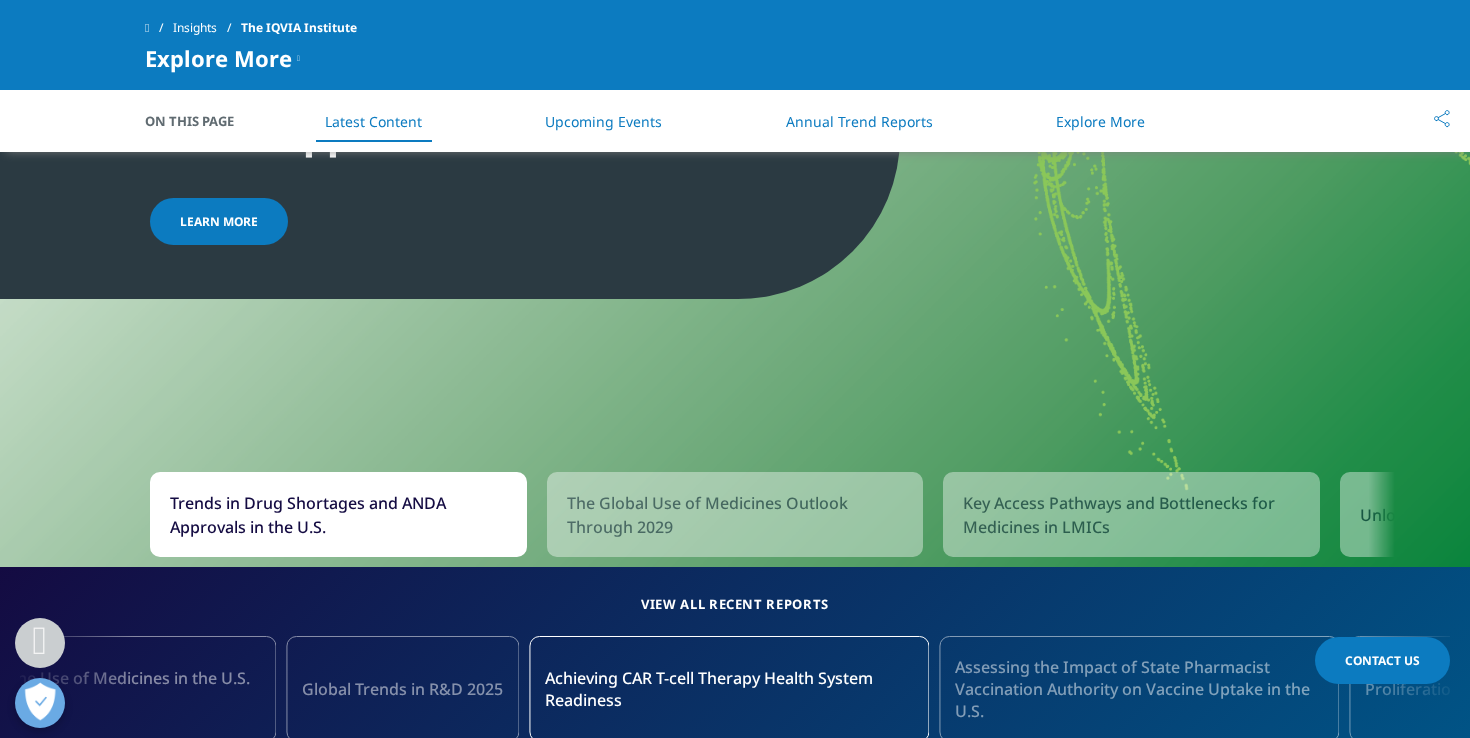 click on "Learn more" at bounding box center (219, 221) 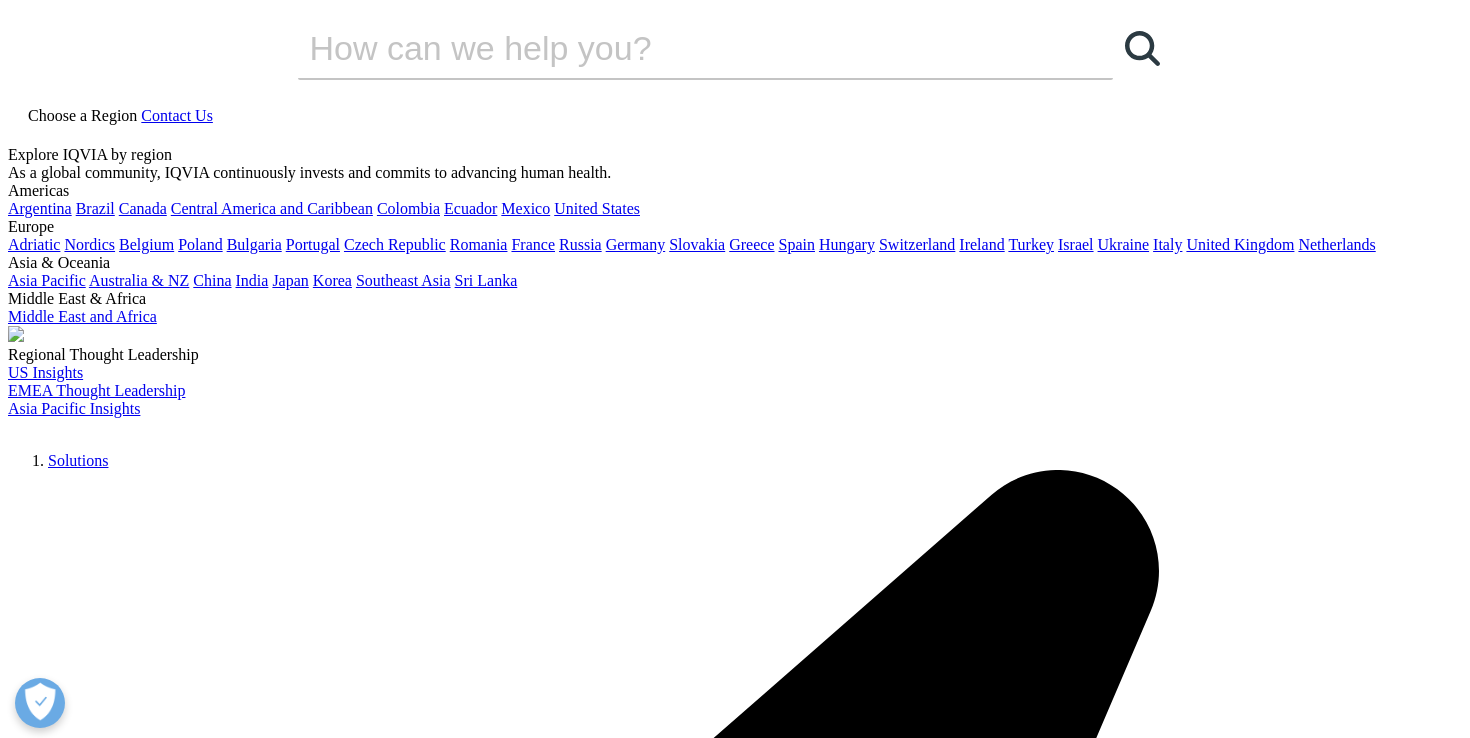 scroll, scrollTop: 0, scrollLeft: 0, axis: both 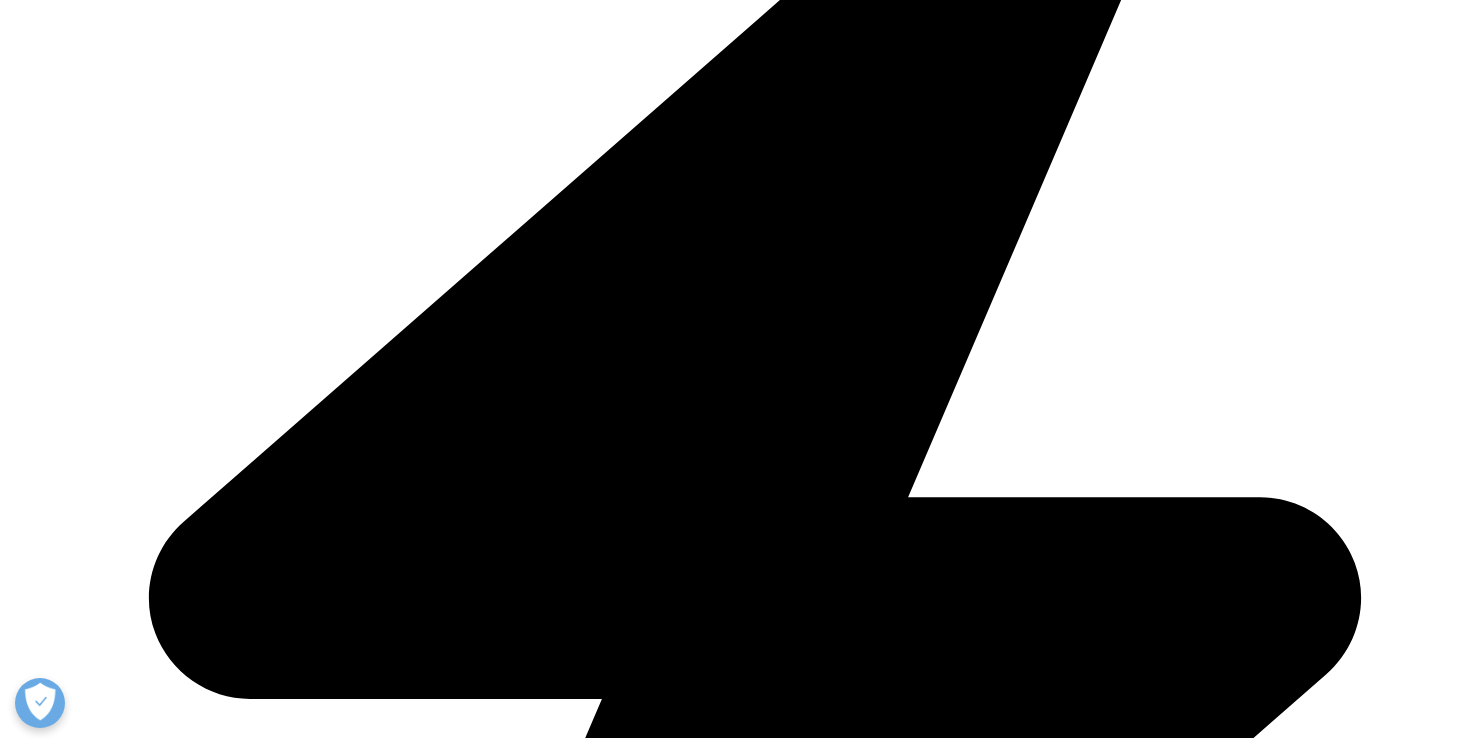 type on "[NAME]" 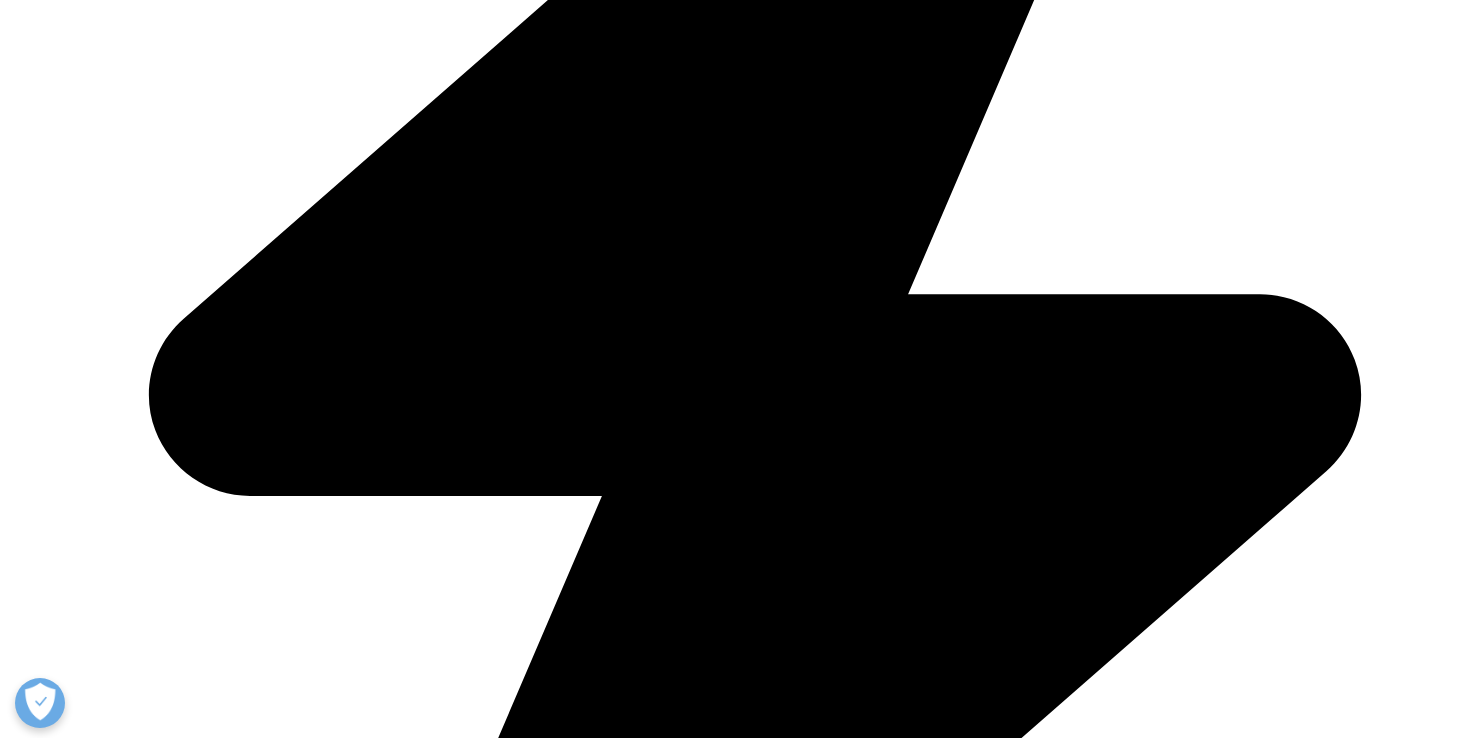 scroll, scrollTop: 934, scrollLeft: 0, axis: vertical 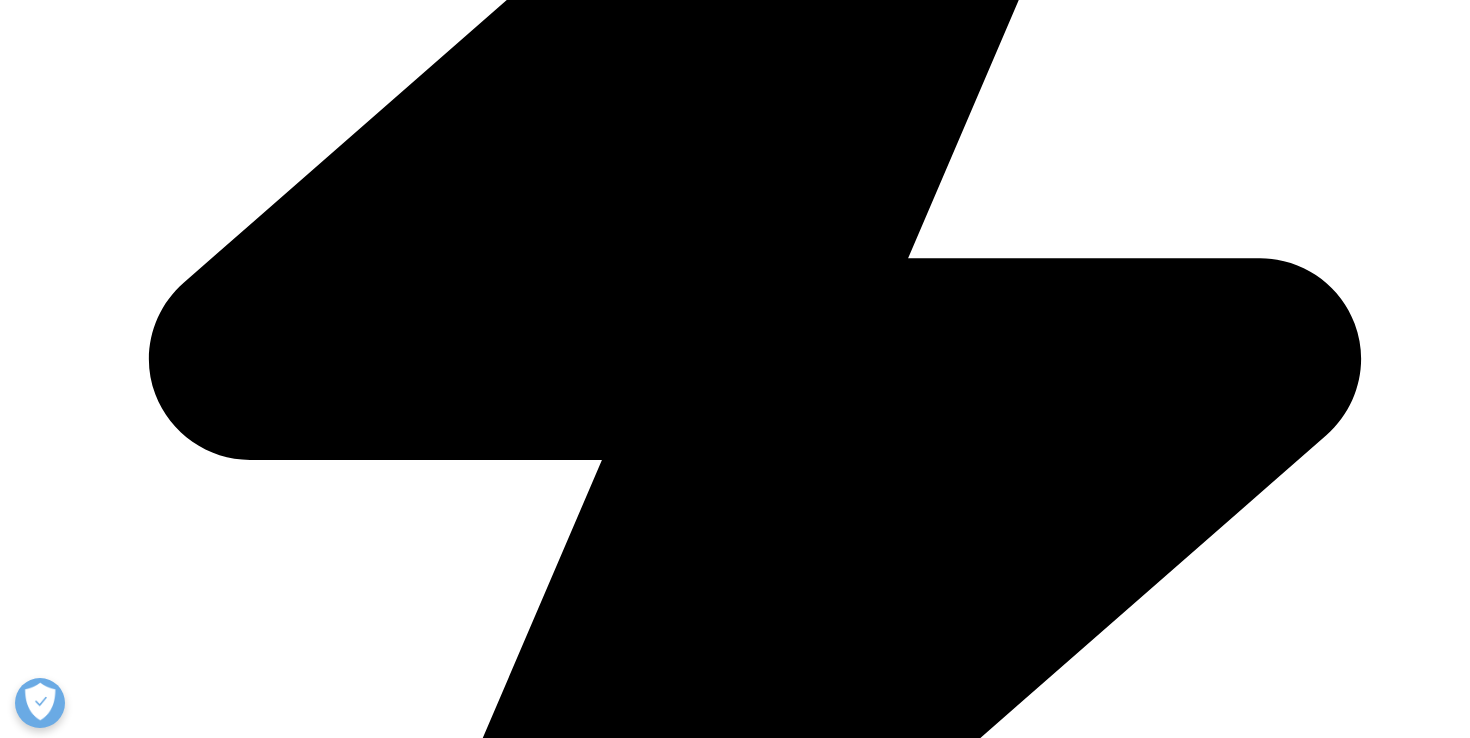 type on "SVP & GM" 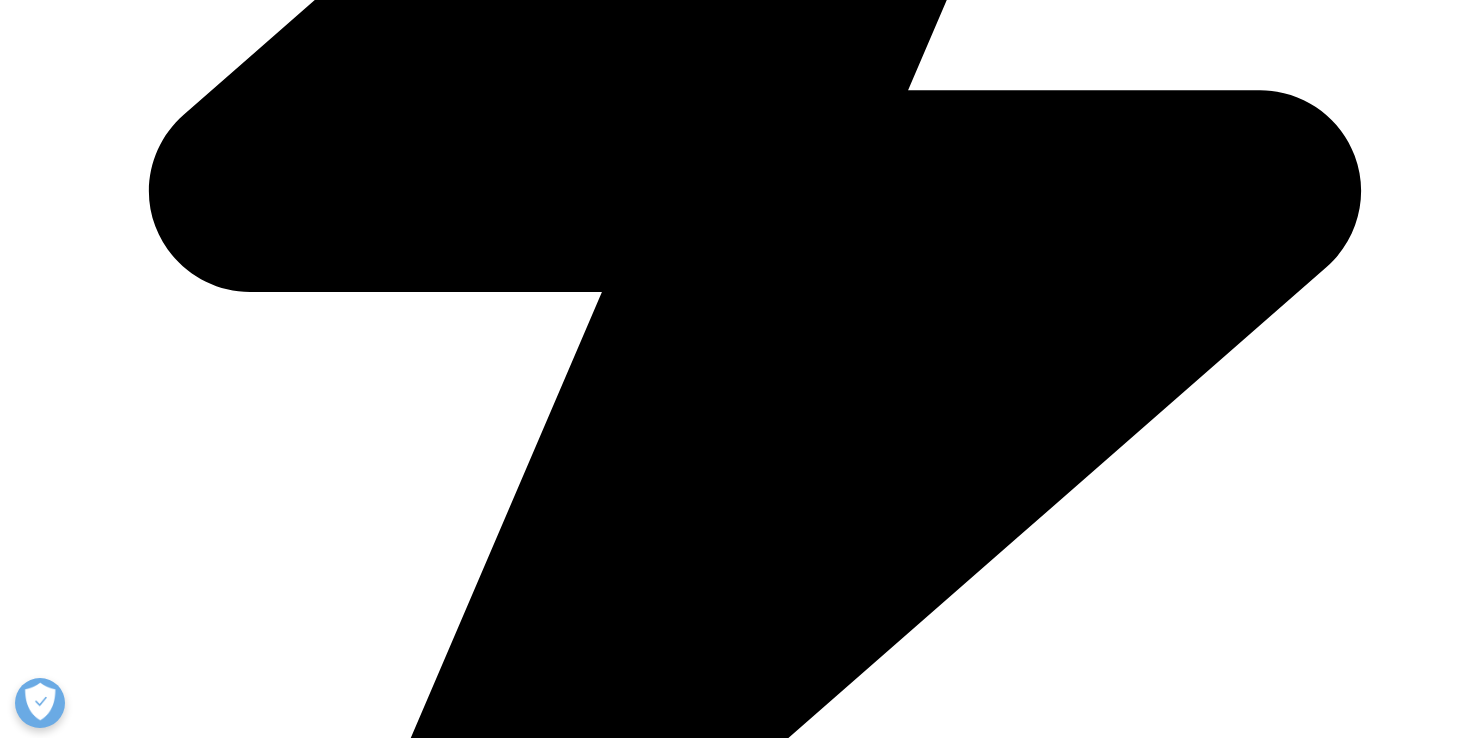 scroll, scrollTop: 1112, scrollLeft: 0, axis: vertical 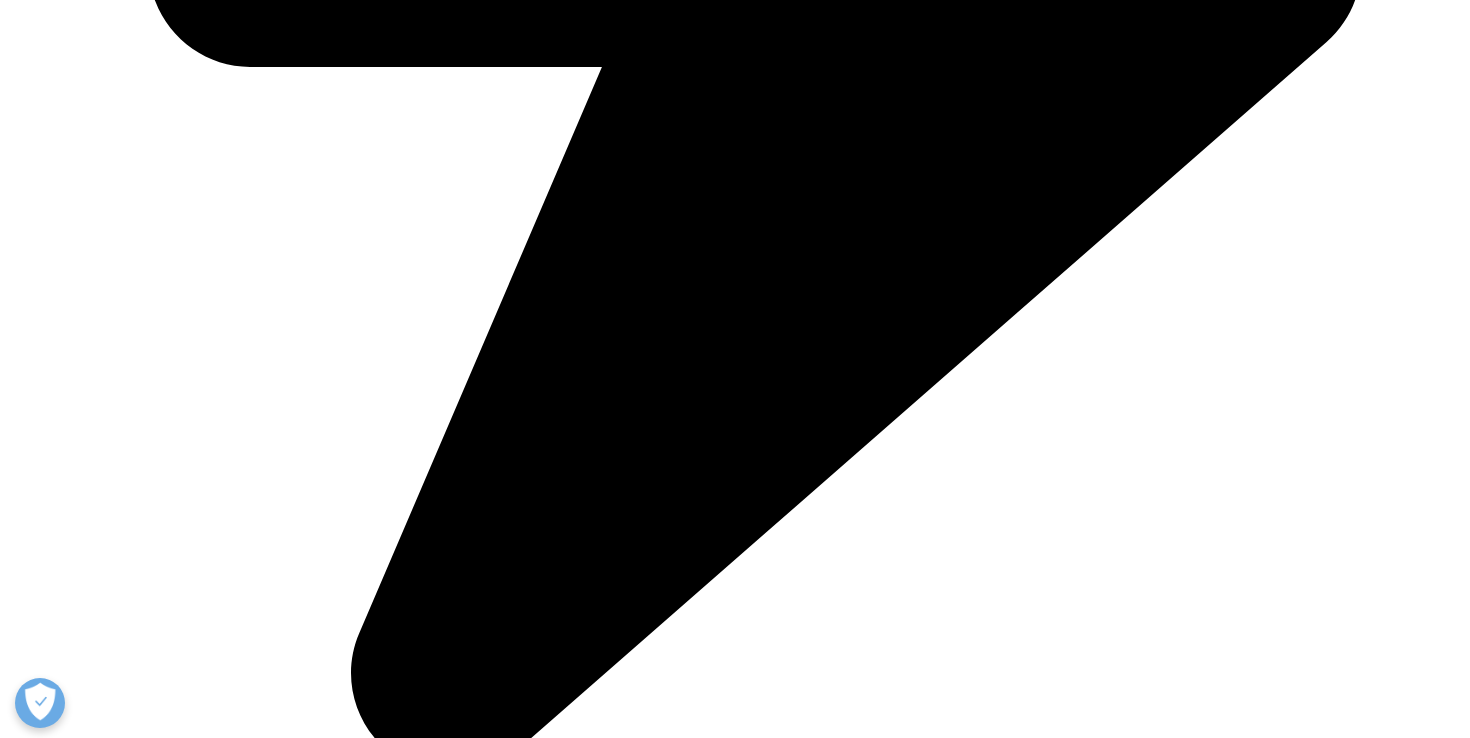 click on "Submit" at bounding box center [36, 29026] 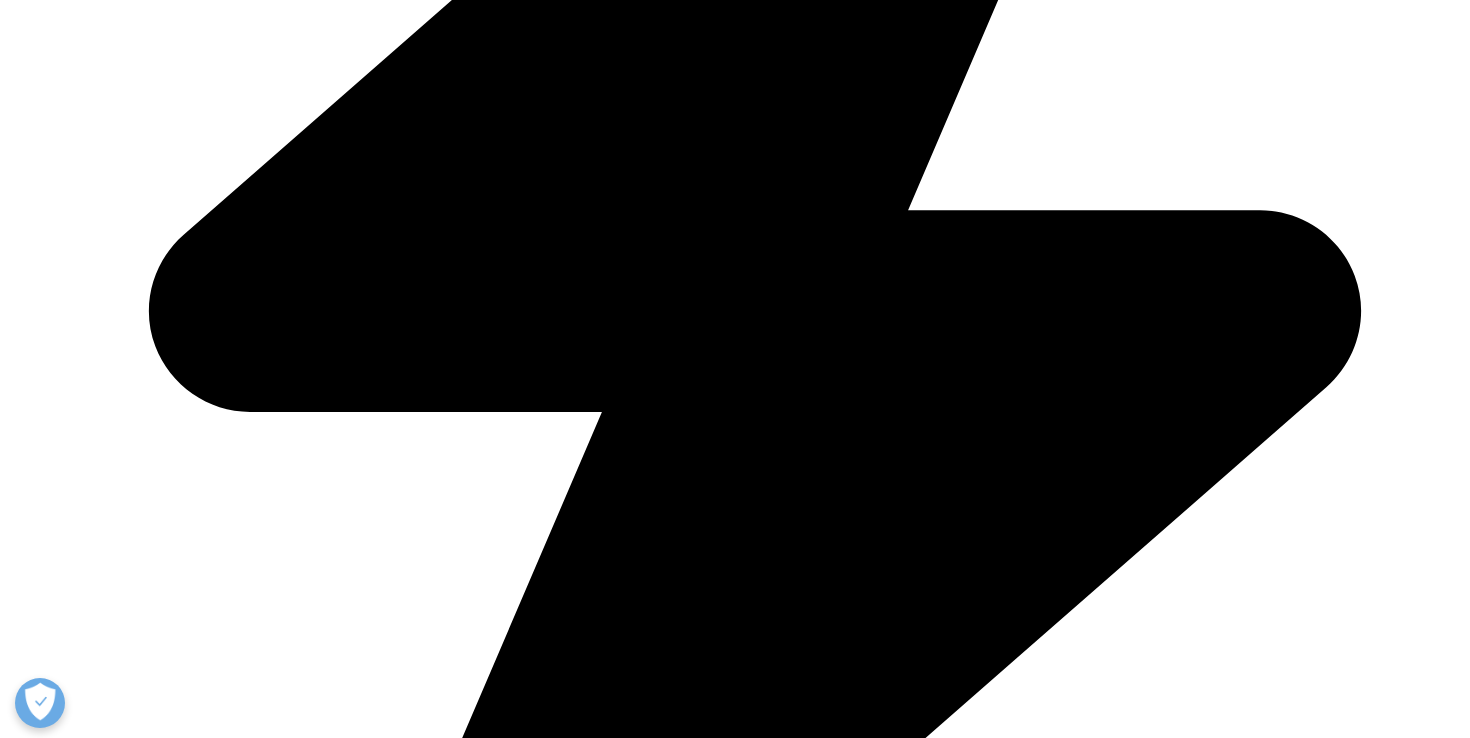 scroll, scrollTop: 1002, scrollLeft: 0, axis: vertical 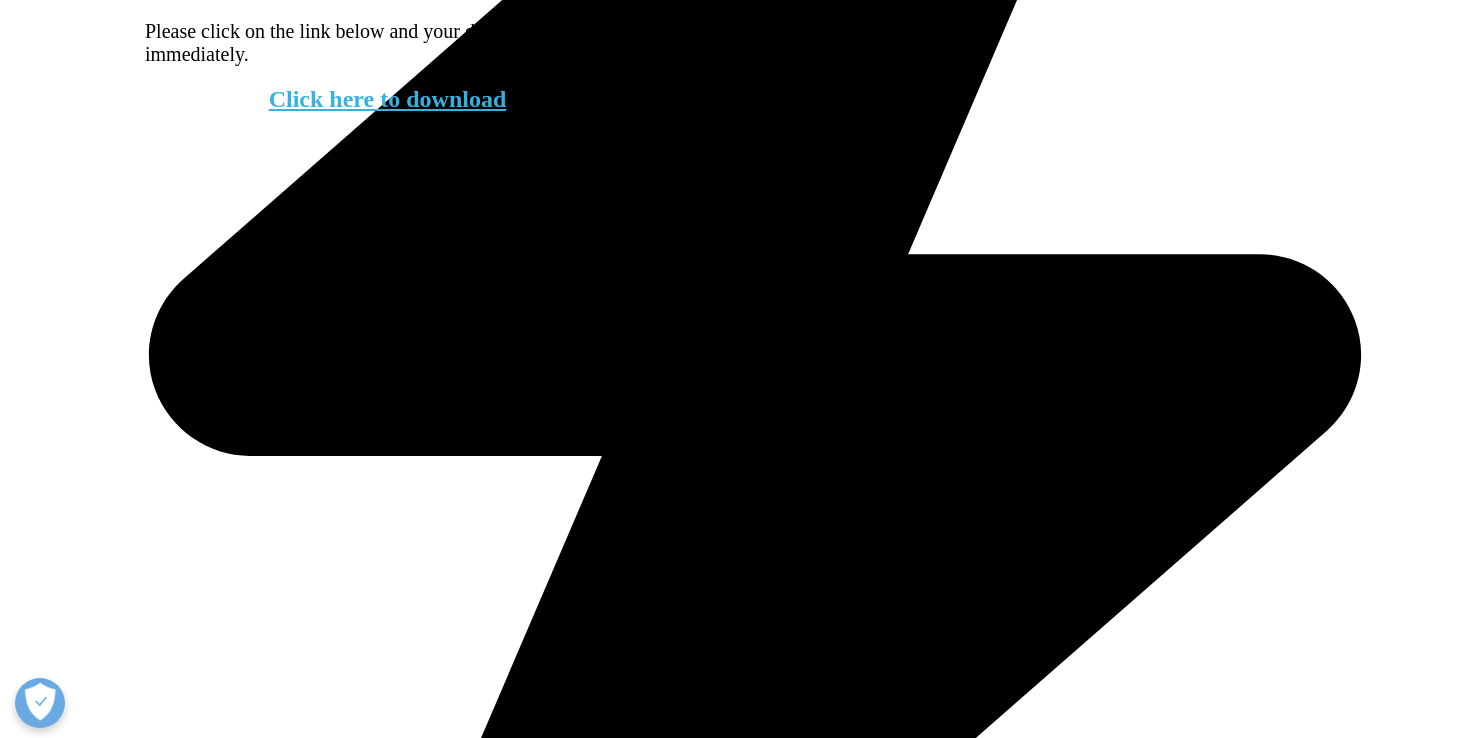 click on "Click here to download" at bounding box center (388, 99) 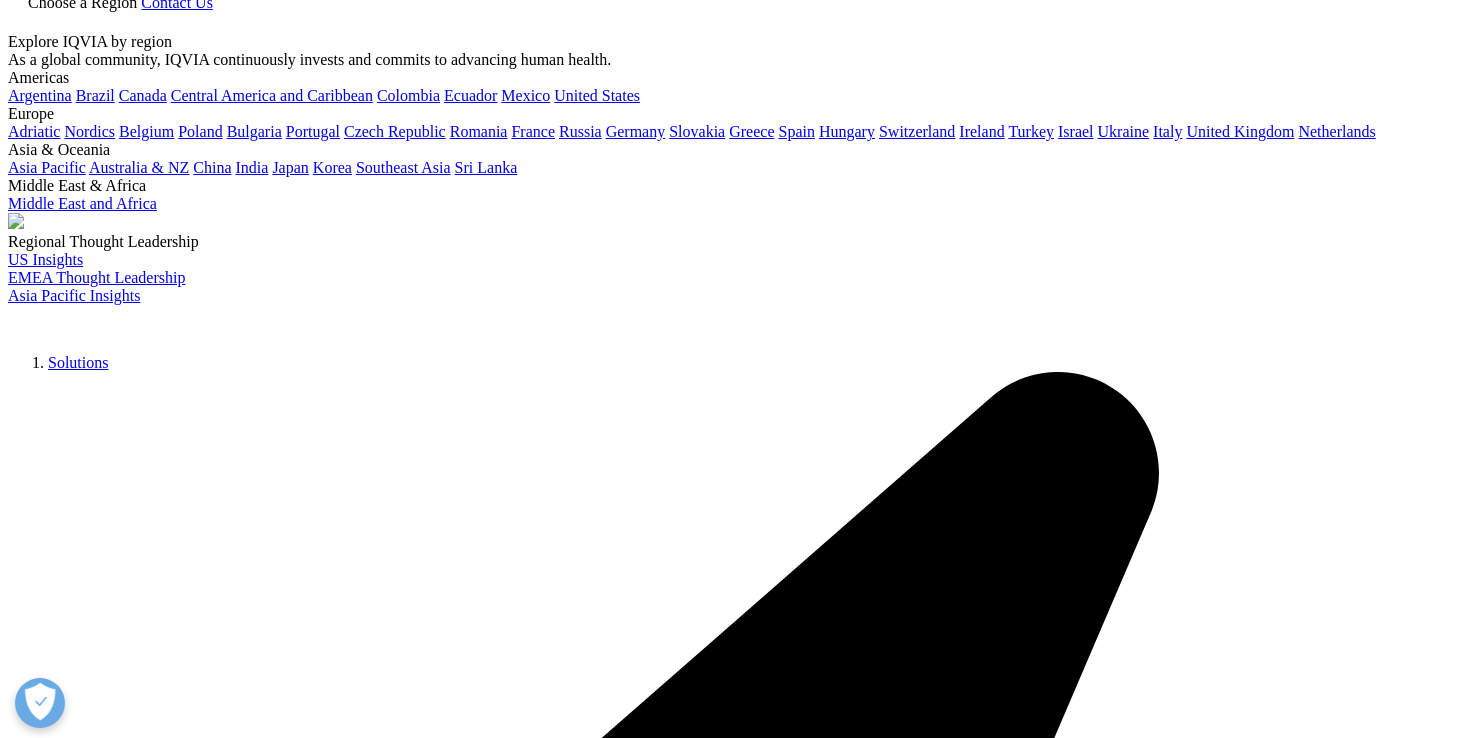 scroll, scrollTop: 0, scrollLeft: 0, axis: both 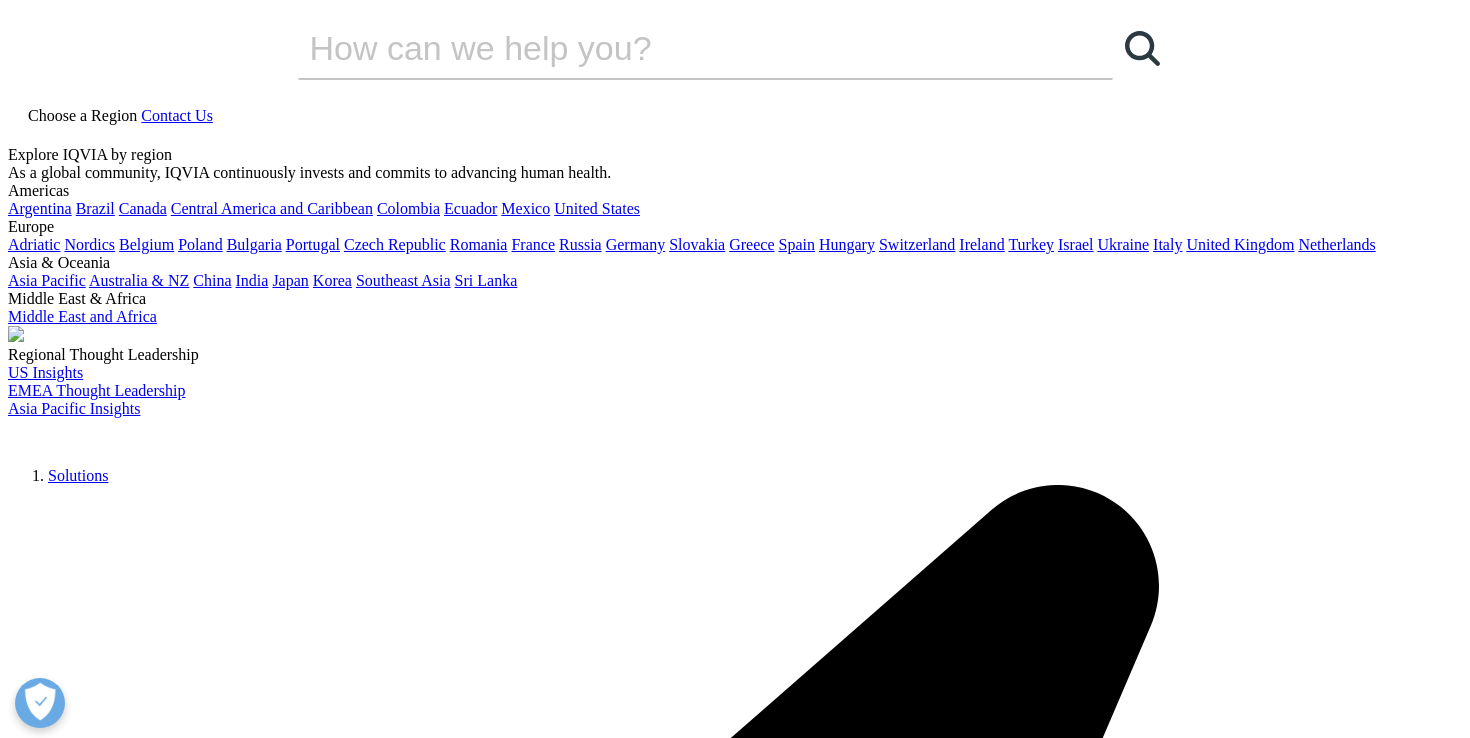 click on "DISCOVER INSIGHTS" at bounding box center [755, 6753] 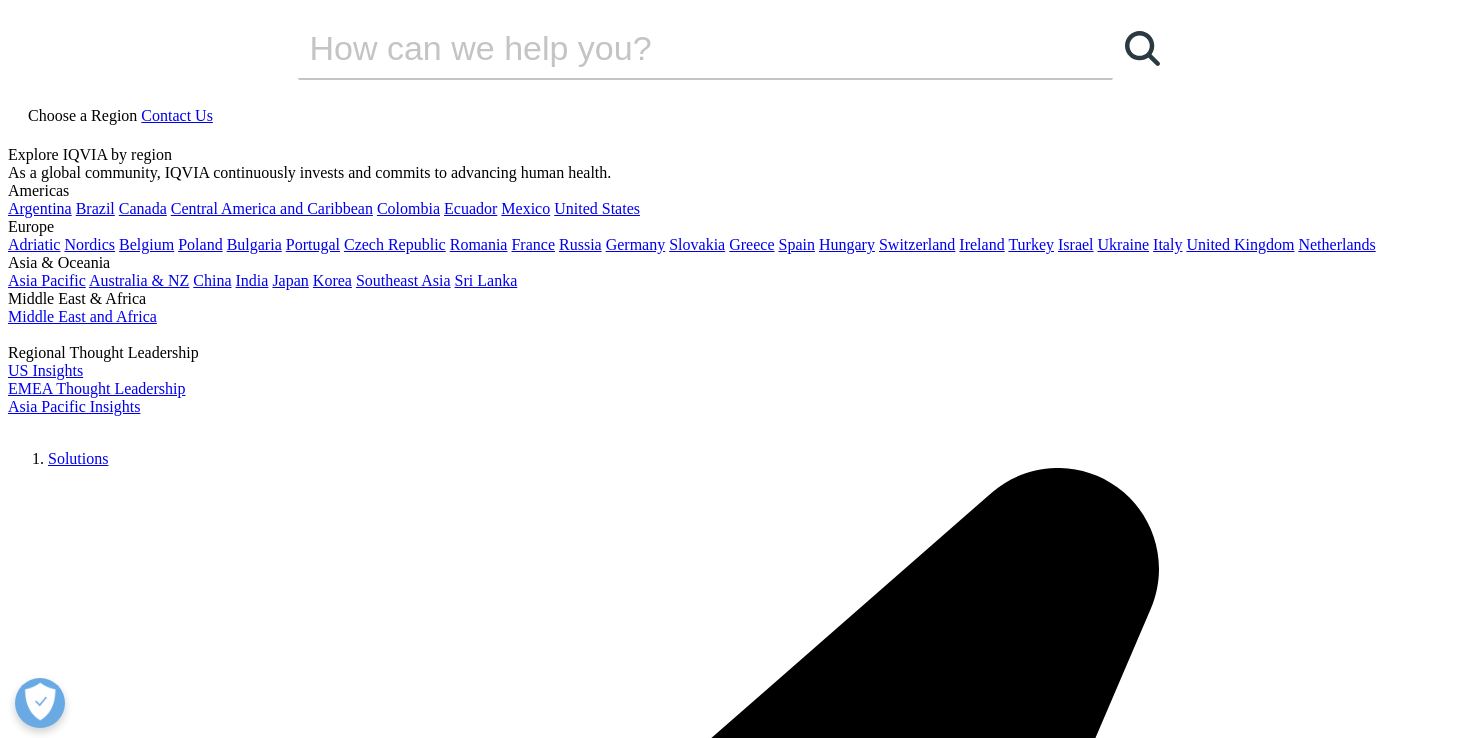scroll, scrollTop: 0, scrollLeft: 0, axis: both 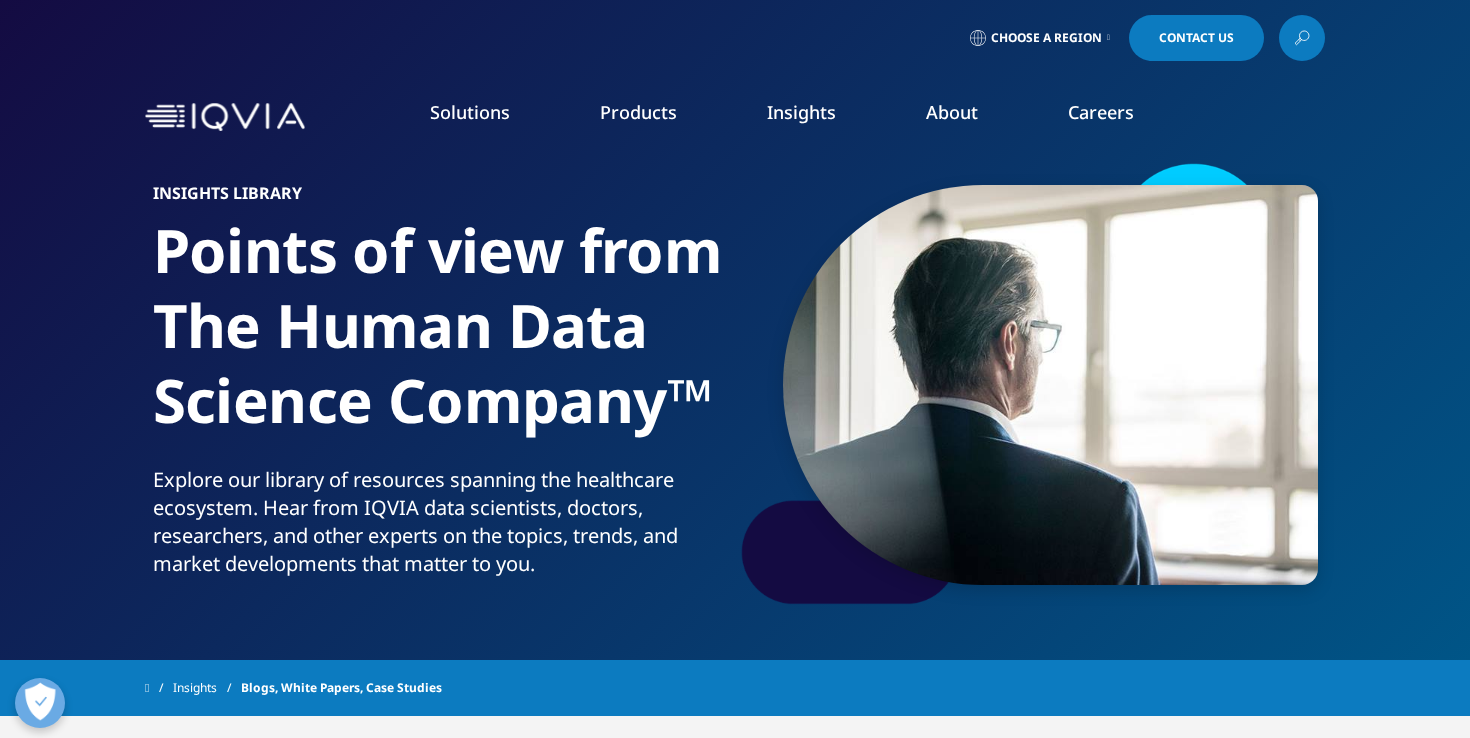 click on "SEE LATEST REPORTS" at bounding box center [489, 364] 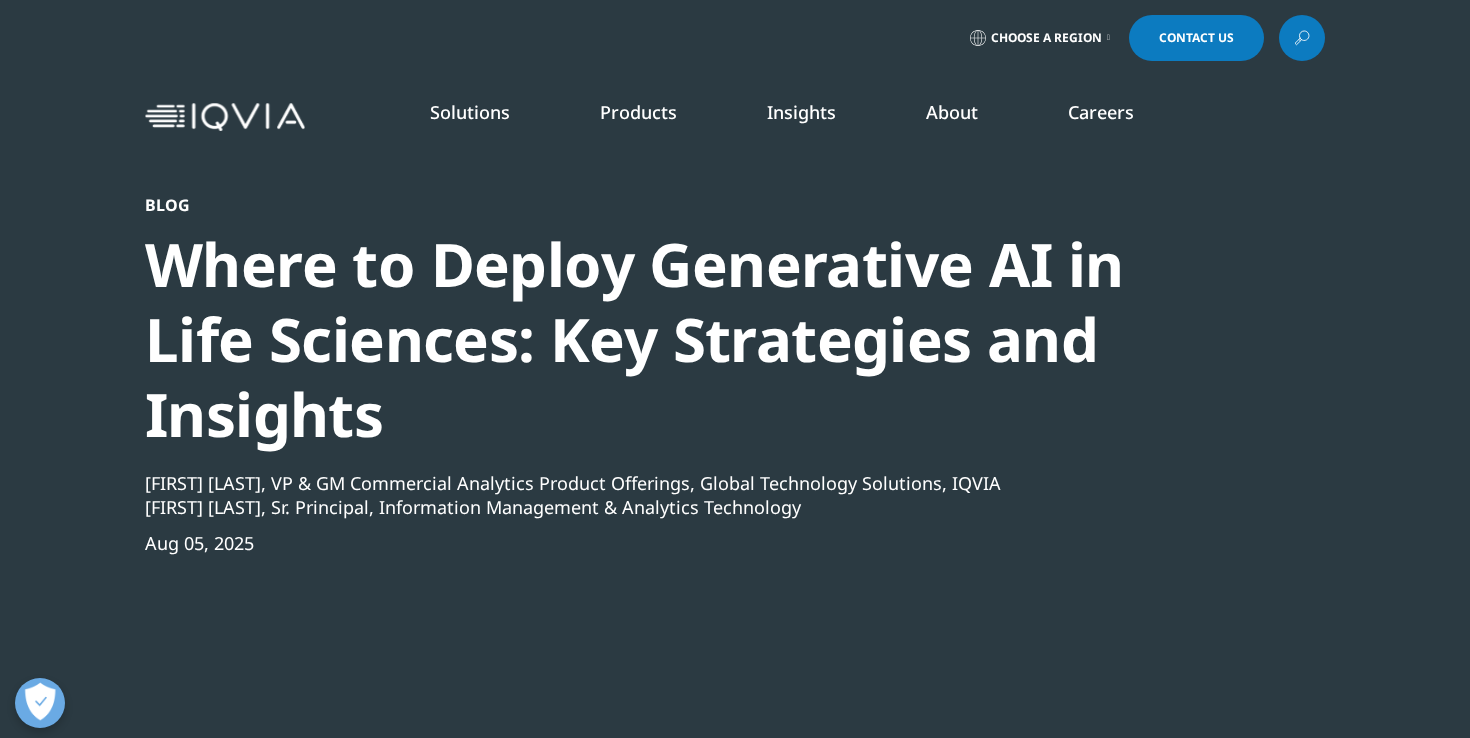 scroll, scrollTop: 0, scrollLeft: 0, axis: both 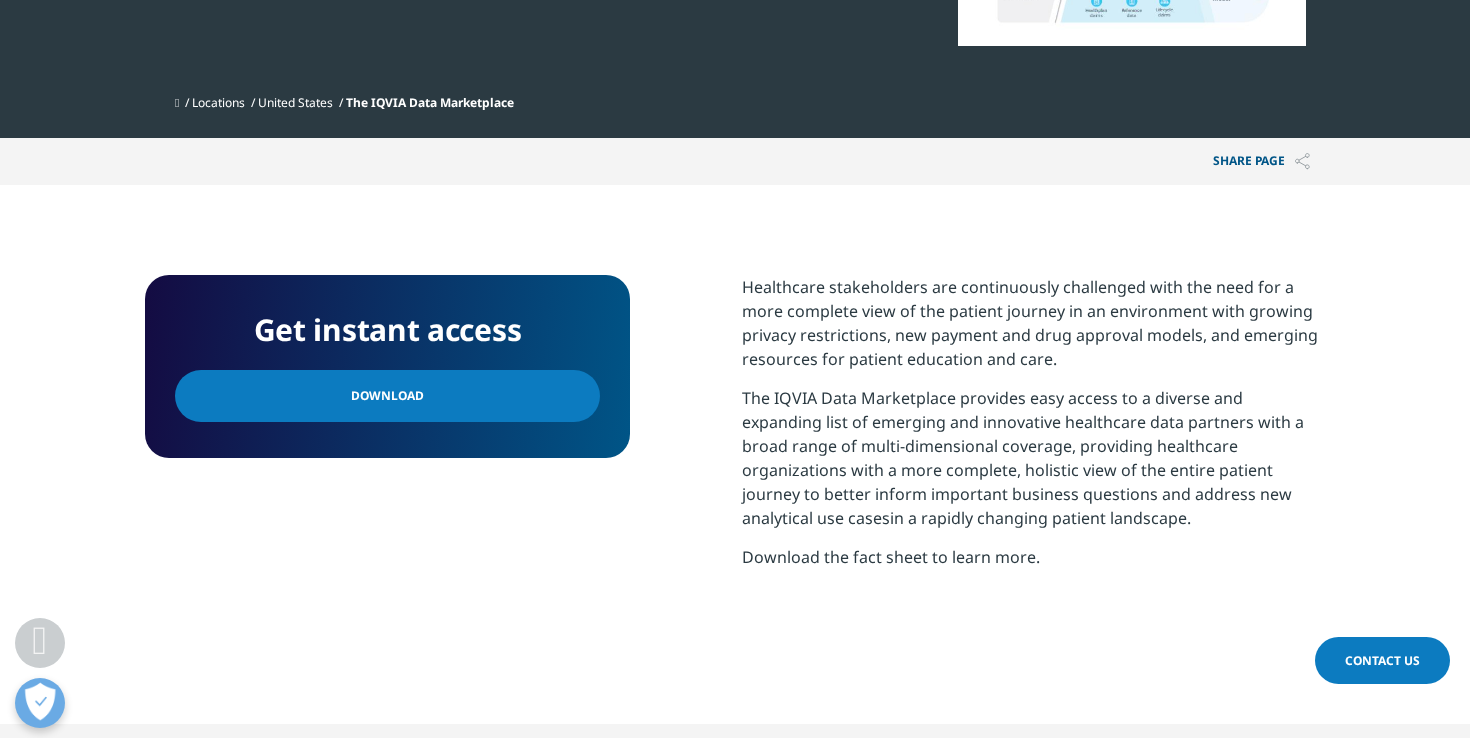 click on "Download" at bounding box center [387, 396] 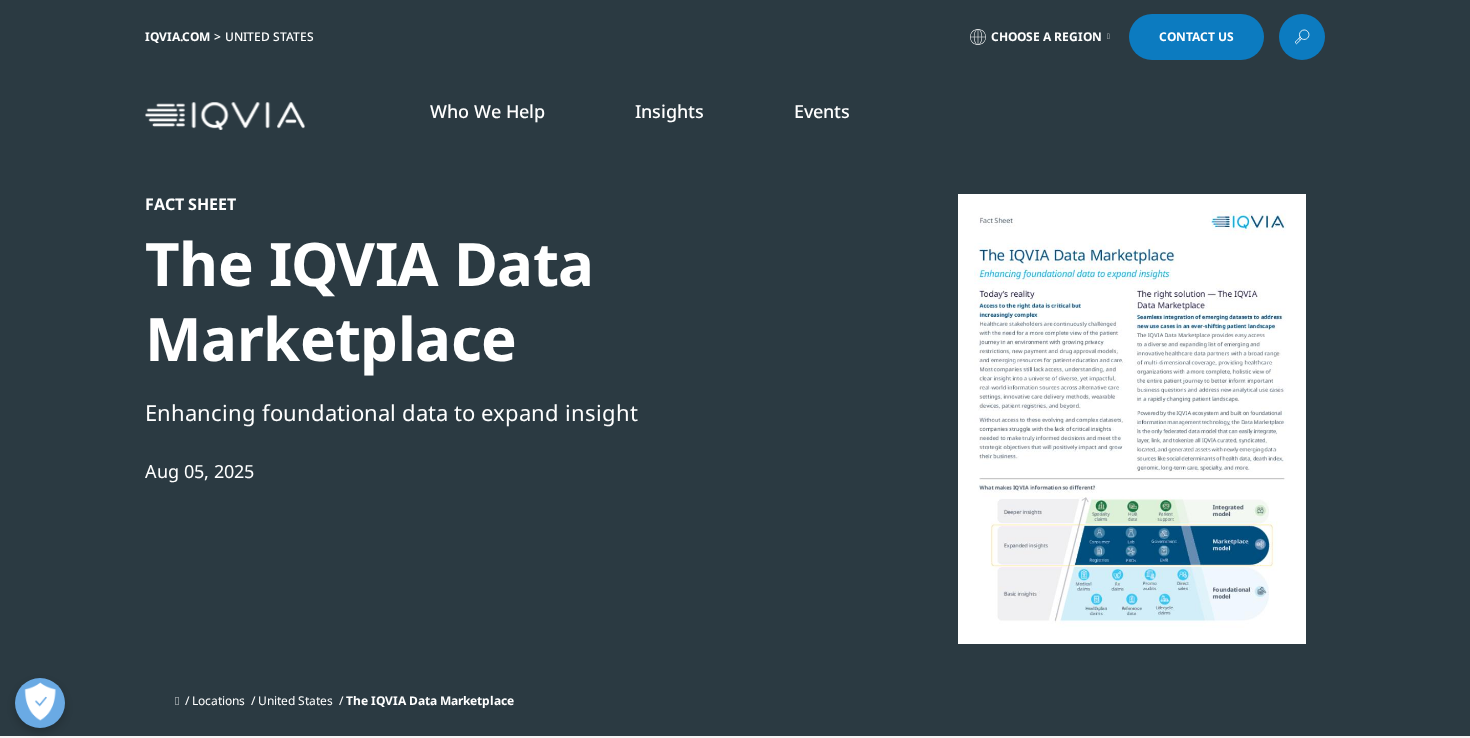 scroll, scrollTop: 1, scrollLeft: 0, axis: vertical 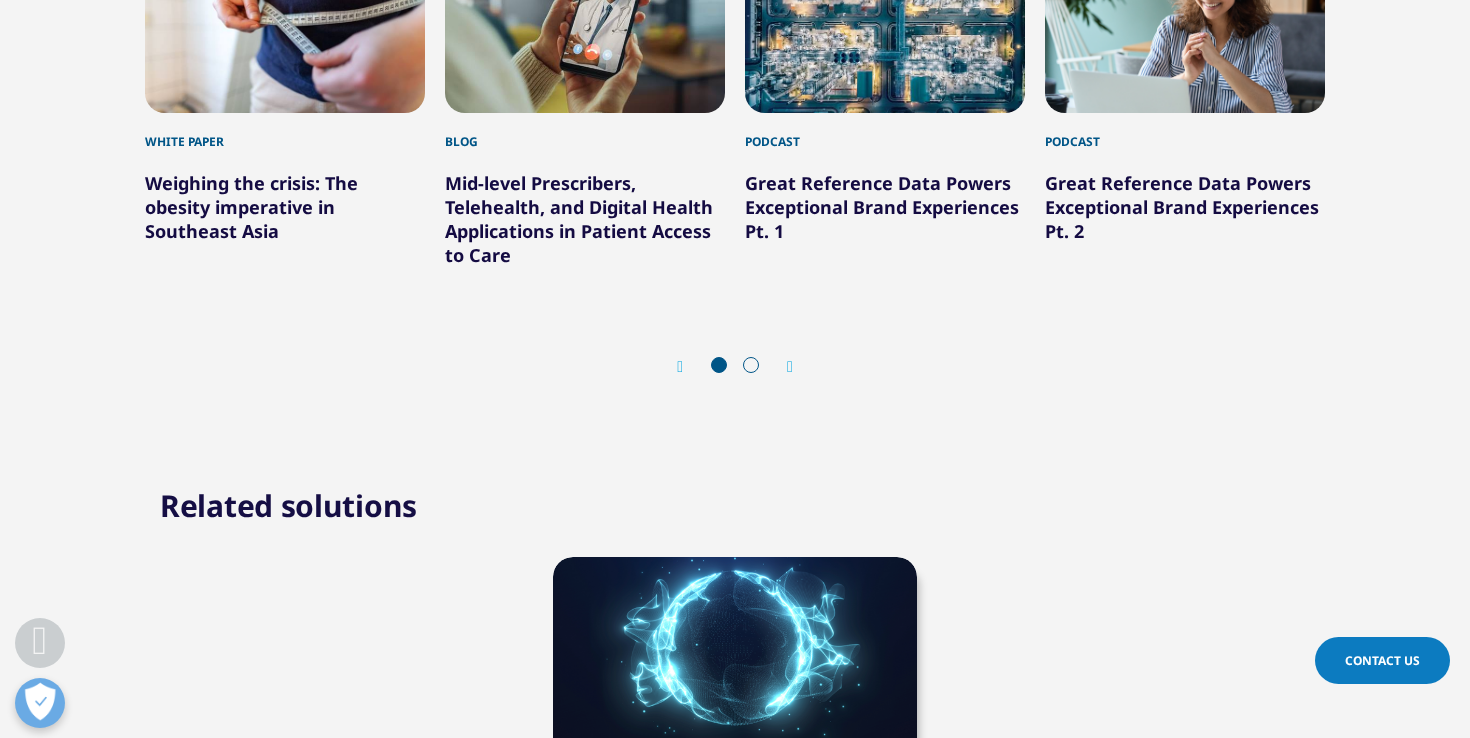 click on "Next" at bounding box center (780, 366) 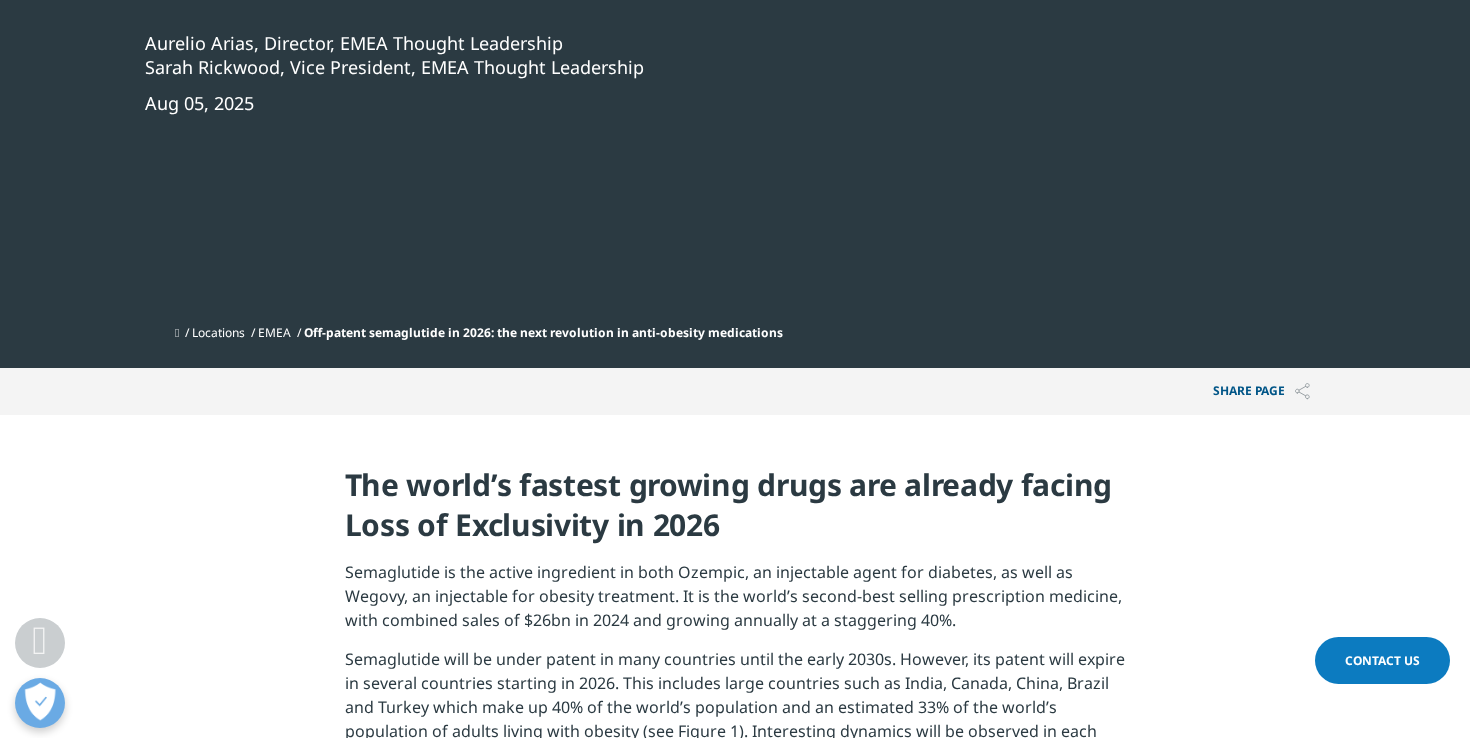 scroll, scrollTop: 485, scrollLeft: 0, axis: vertical 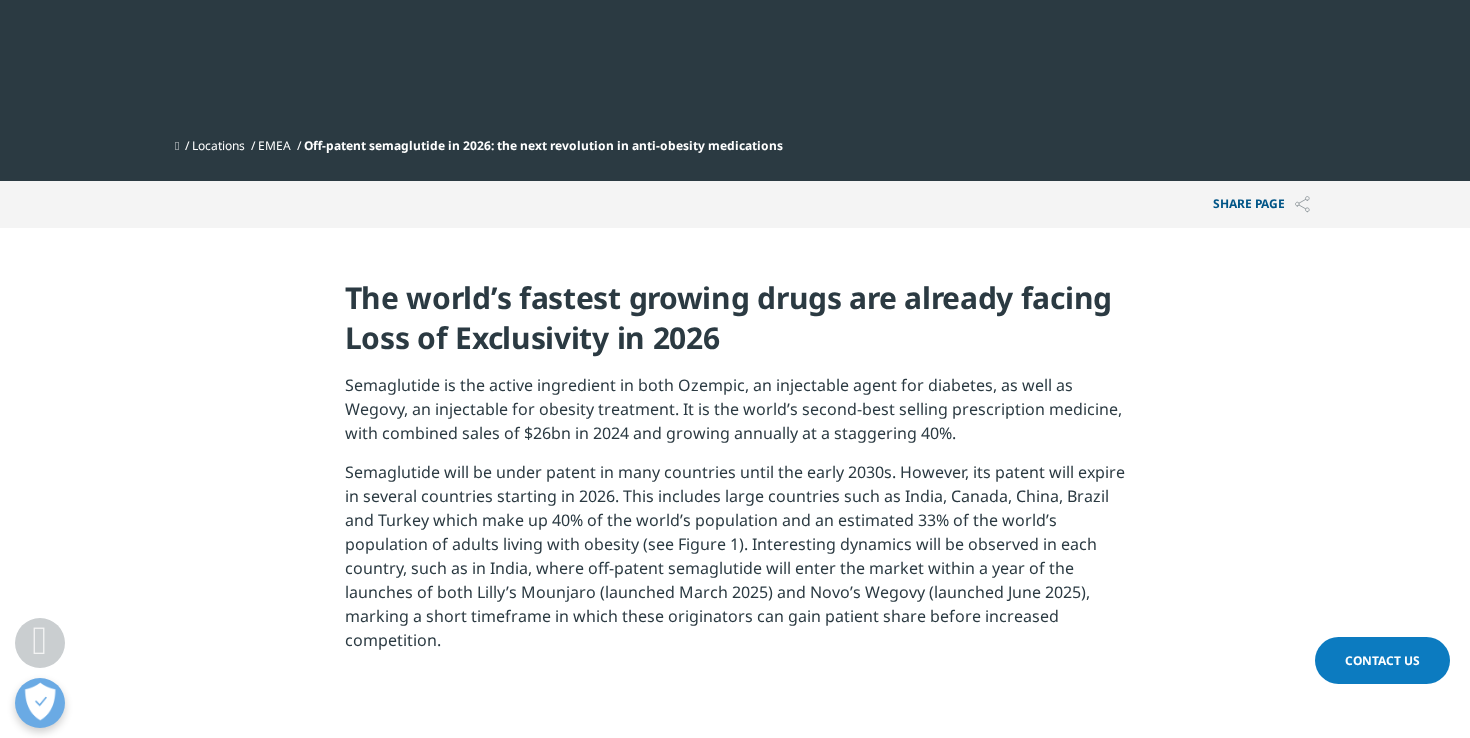 click on "Semaglutide is the active ingredient in both Ozempic, an injectable agent for diabetes, as well as Wegovy, an injectable for obesity treatment. It is the world’s second-best selling prescription medicine, with combined sales of $26bn in 2024 and growing annually at a staggering 40%." at bounding box center [735, 416] 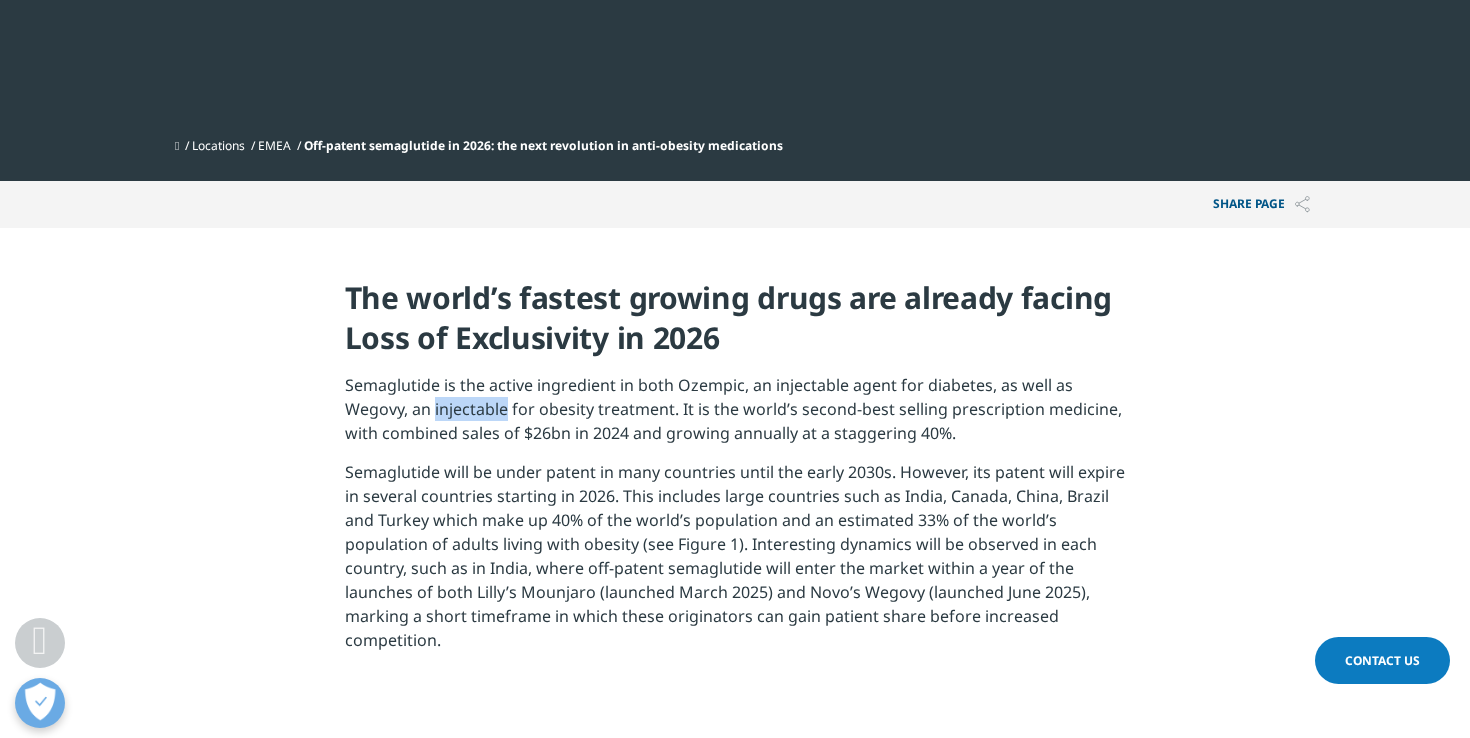 click on "Semaglutide is the active ingredient in both Ozempic, an injectable agent for diabetes, as well as Wegovy, an injectable for obesity treatment. It is the world’s second-best selling prescription medicine, with combined sales of $26bn in 2024 and growing annually at a staggering 40%." at bounding box center [735, 416] 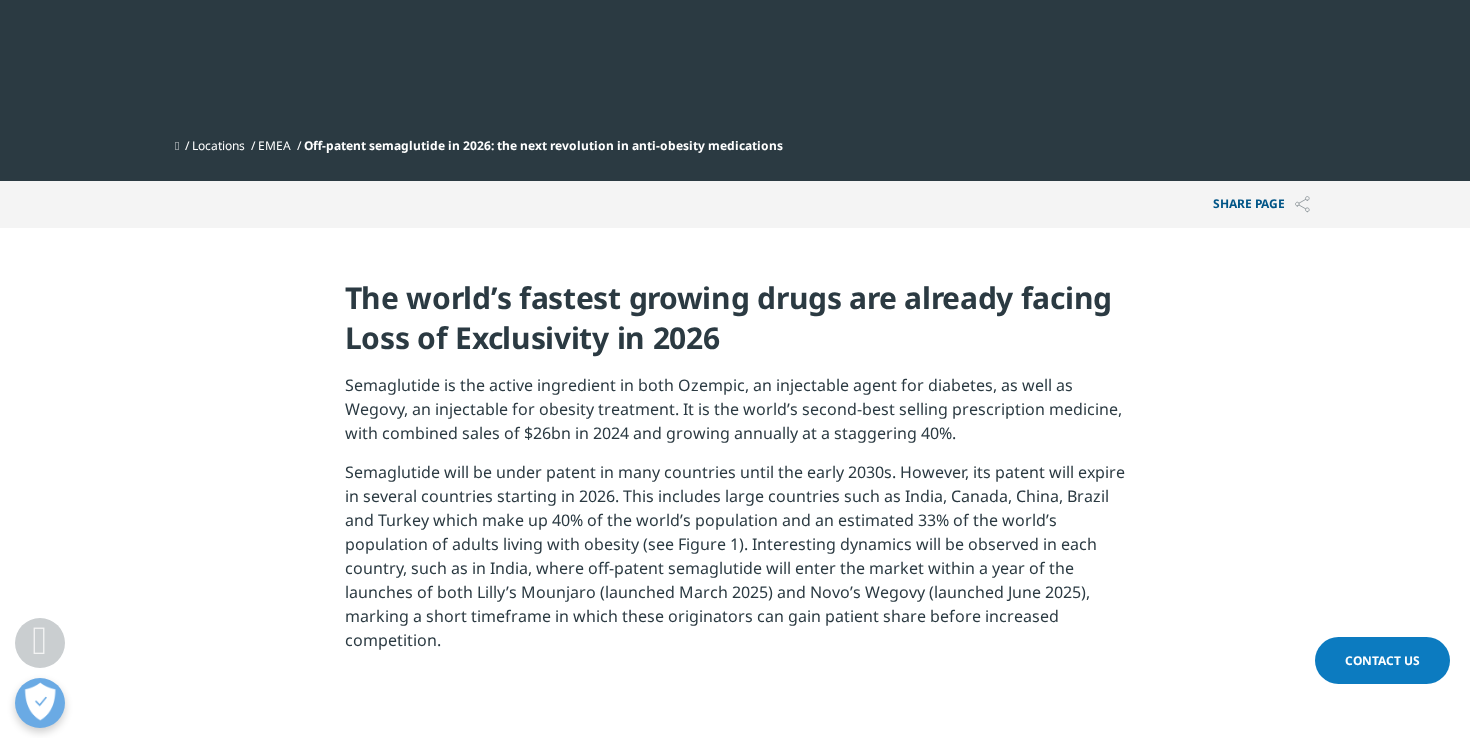click on "Semaglutide is the active ingredient in both Ozempic, an injectable agent for diabetes, as well as Wegovy, an injectable for obesity treatment. It is the world’s second-best selling prescription medicine, with combined sales of $26bn in 2024 and growing annually at a staggering 40%." at bounding box center [735, 416] 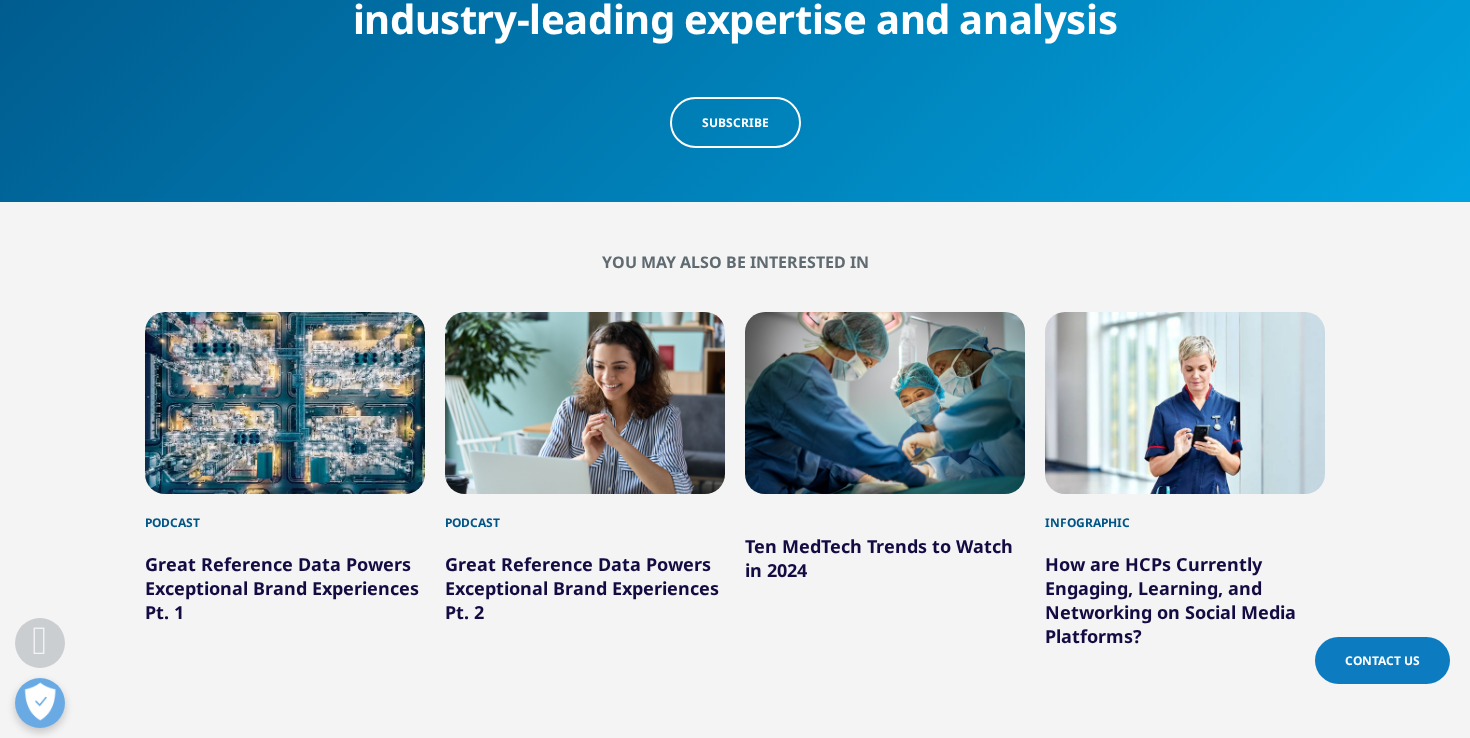 scroll, scrollTop: 8324, scrollLeft: 0, axis: vertical 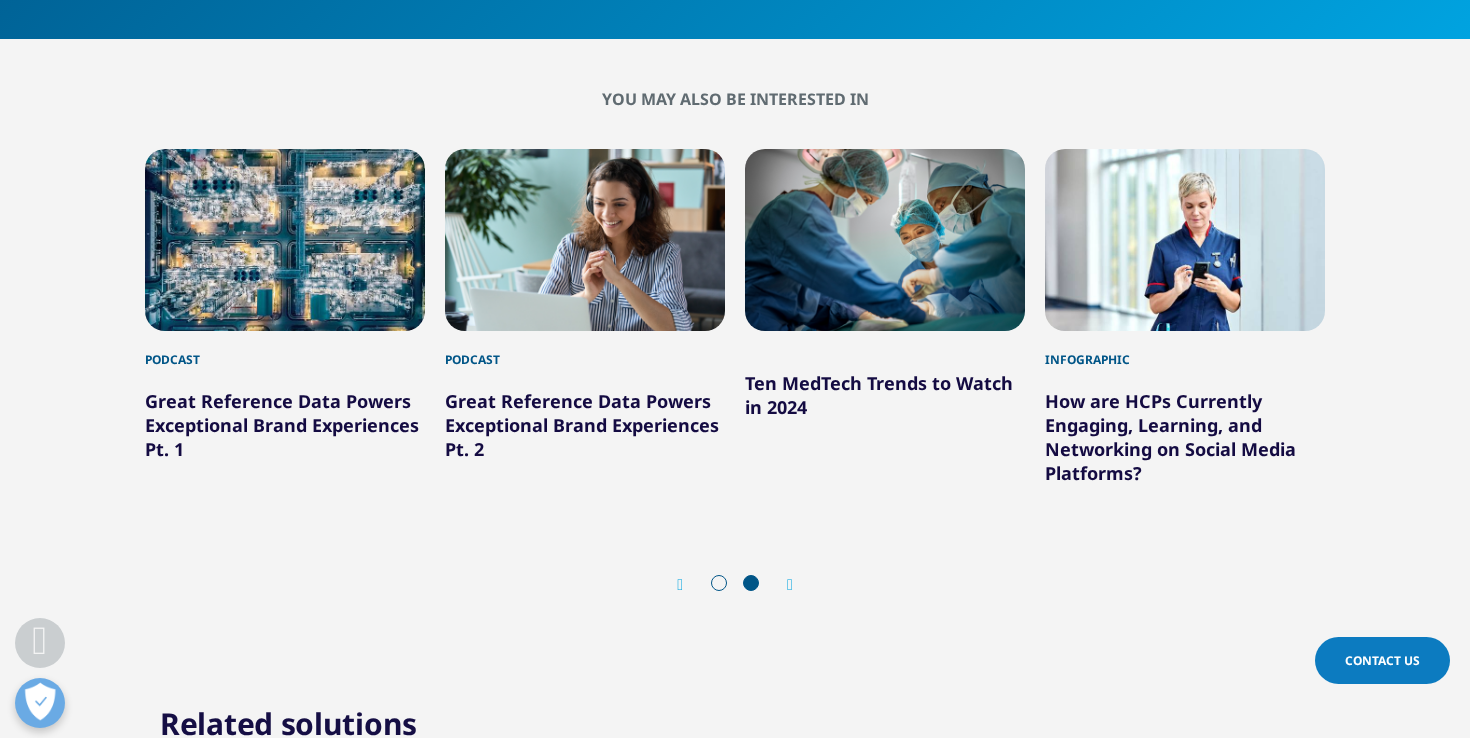 click on "Stay ahead with the EMEA Thought Leadership insights: your source for industry-leading expertise and analysis
Subscribe" at bounding box center [735, -147] 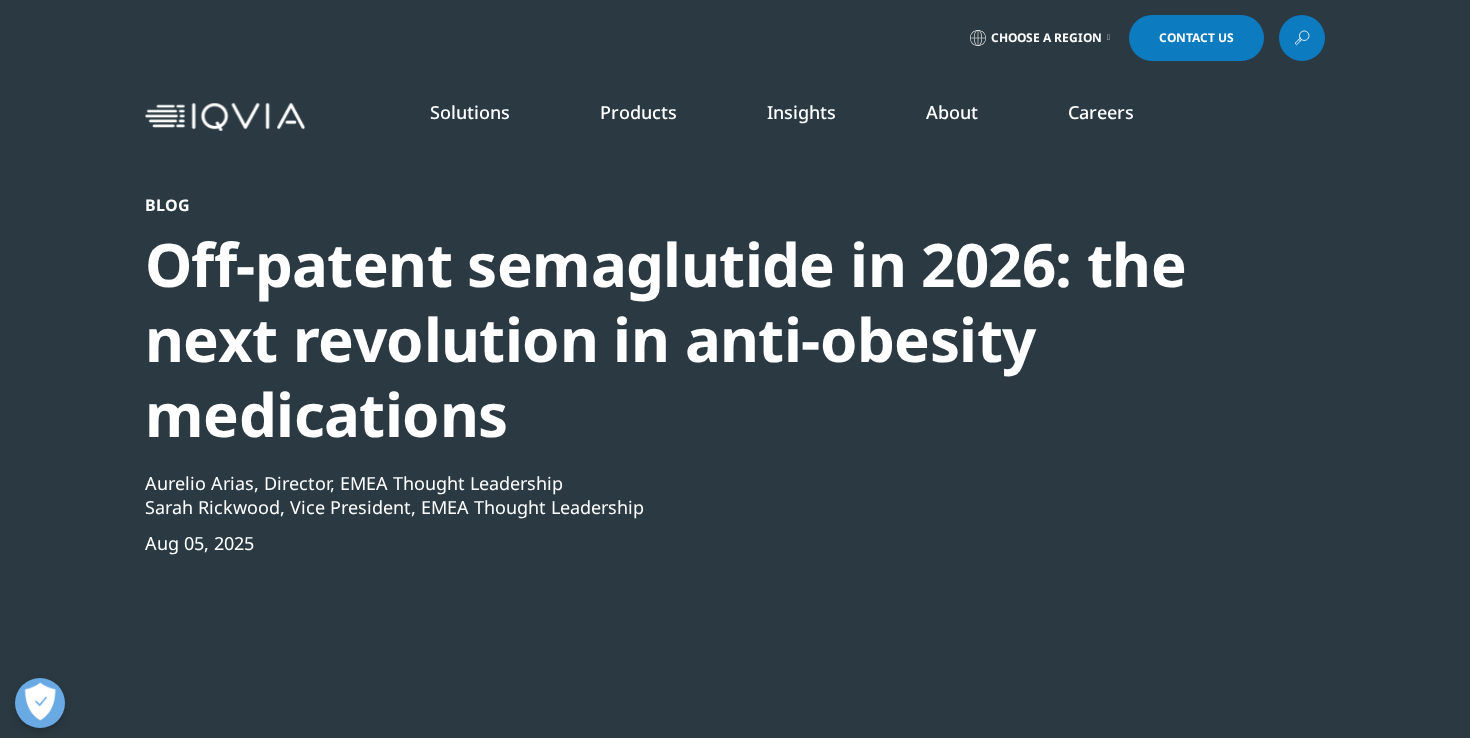 scroll, scrollTop: 0, scrollLeft: 0, axis: both 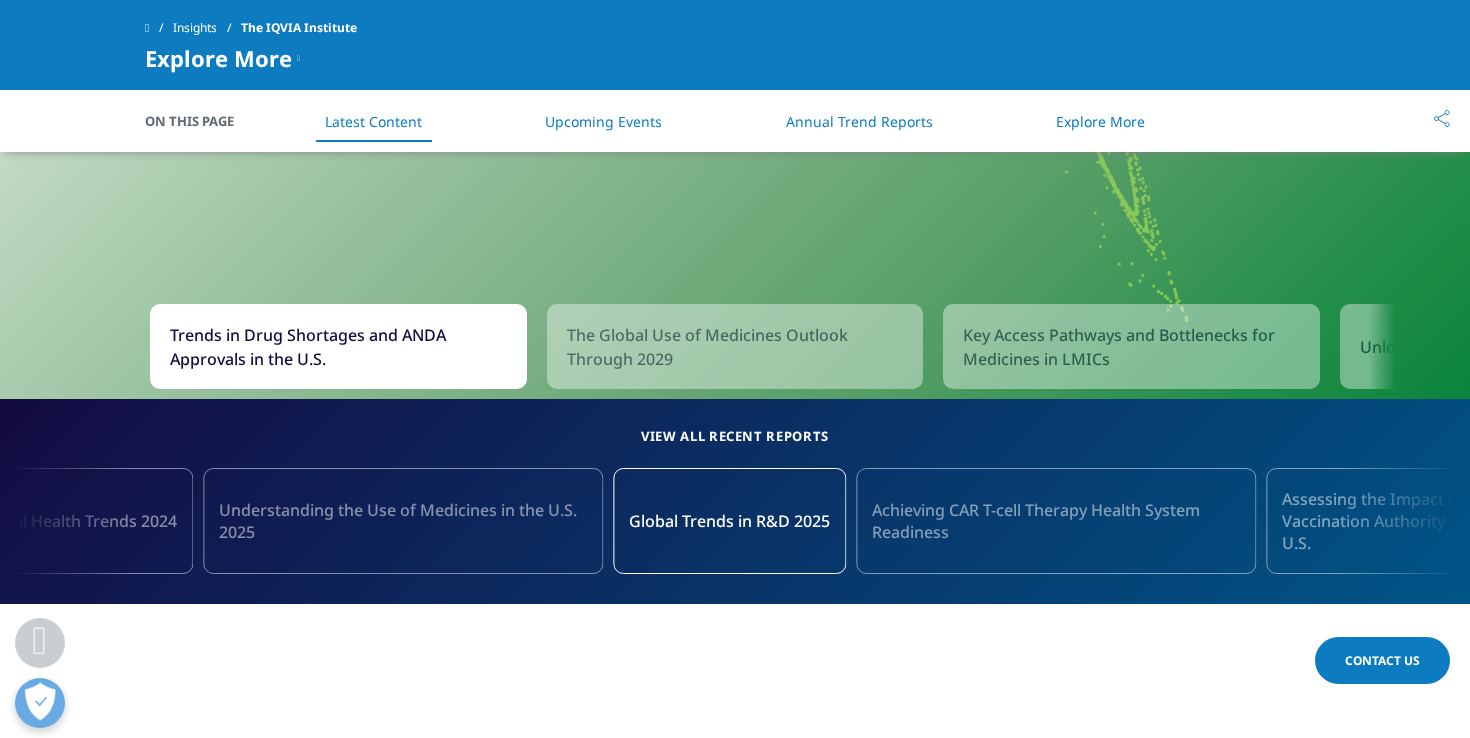 click on "The Global Use of Medicines Outlook Through 2029" at bounding box center (735, 347) 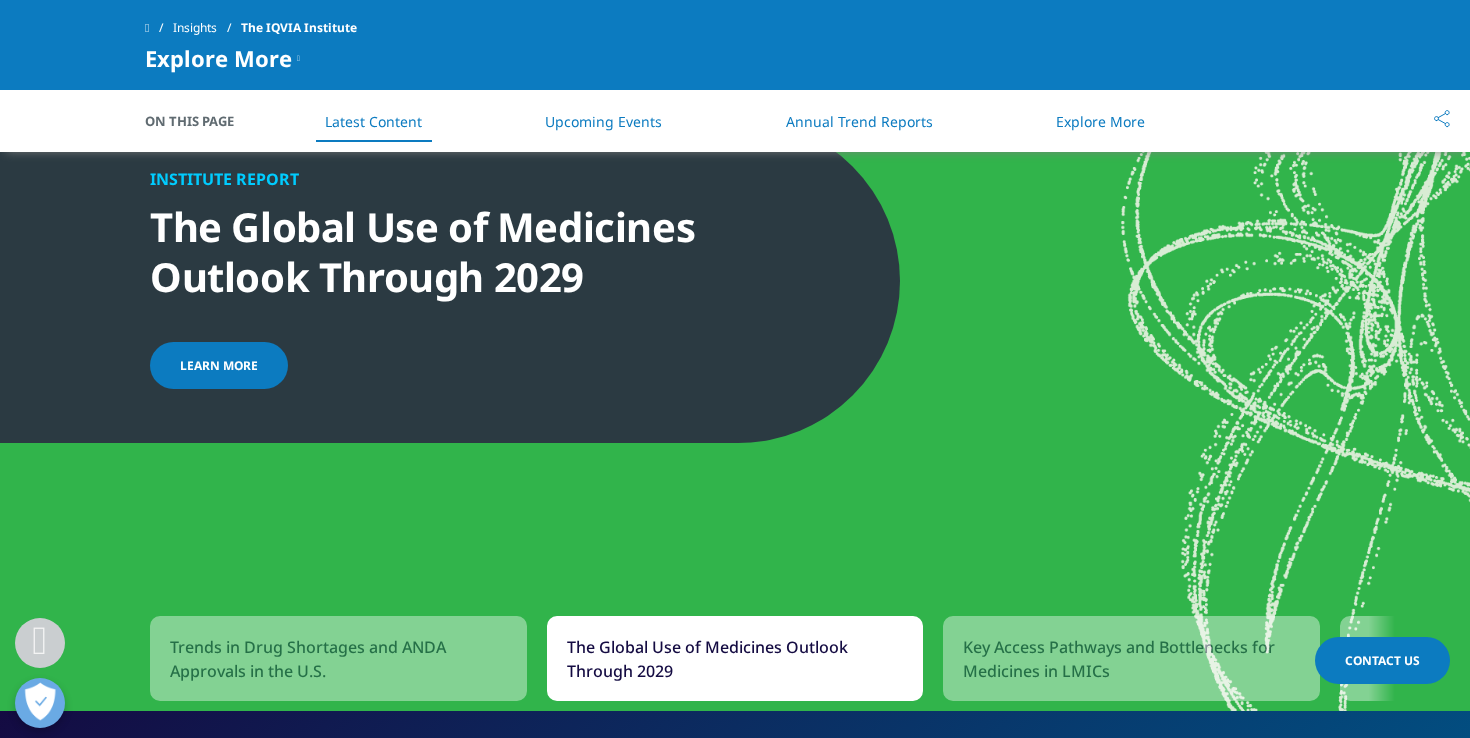 scroll, scrollTop: 1610, scrollLeft: 0, axis: vertical 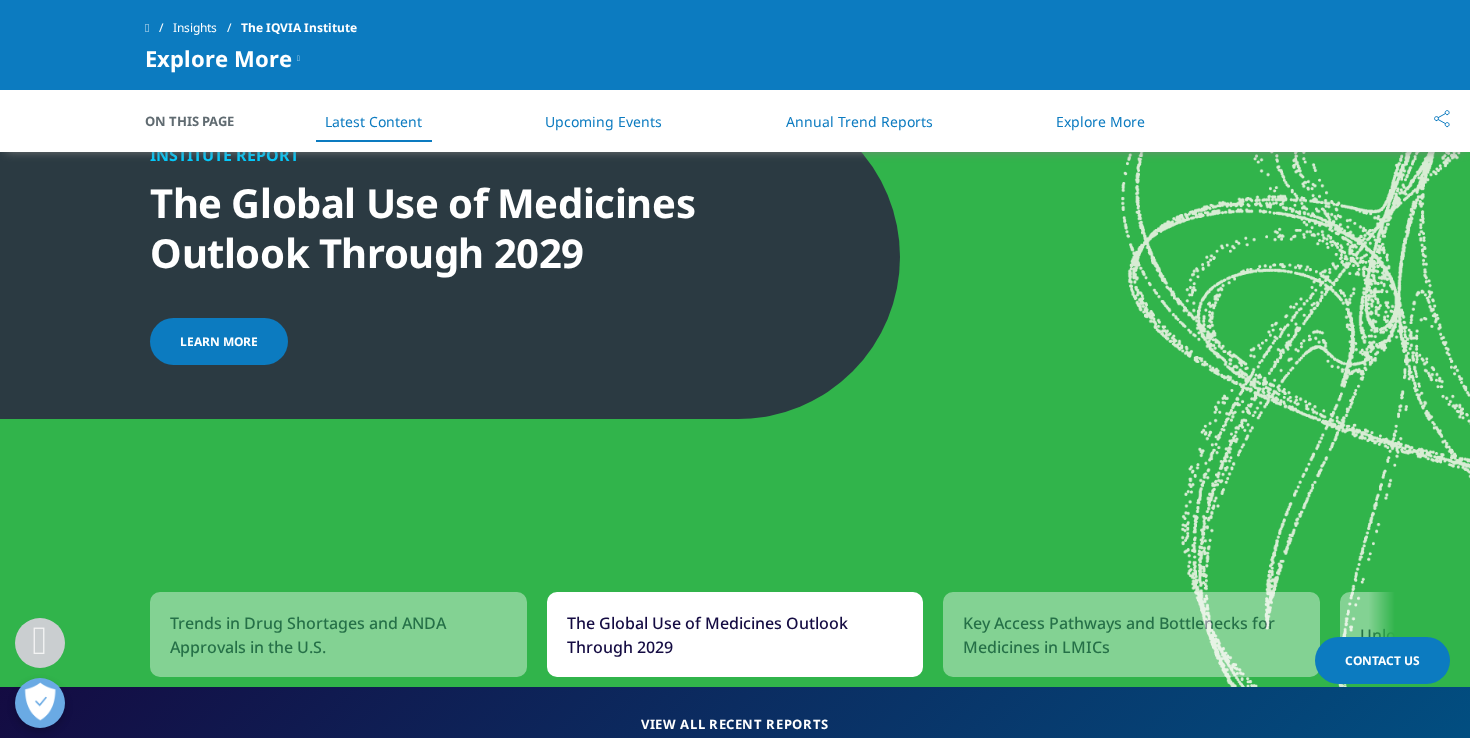 click on "learn more" at bounding box center [219, 341] 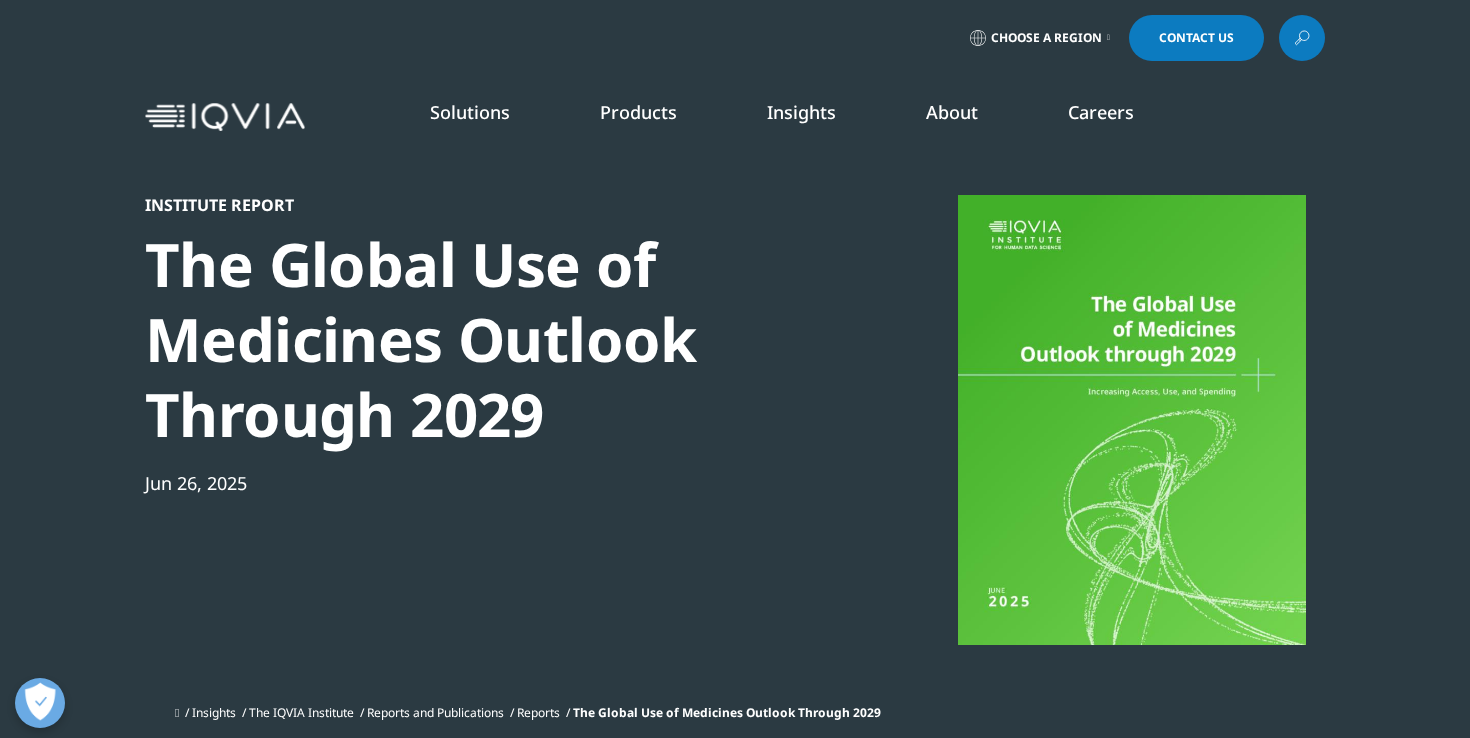 scroll, scrollTop: 5, scrollLeft: 4, axis: both 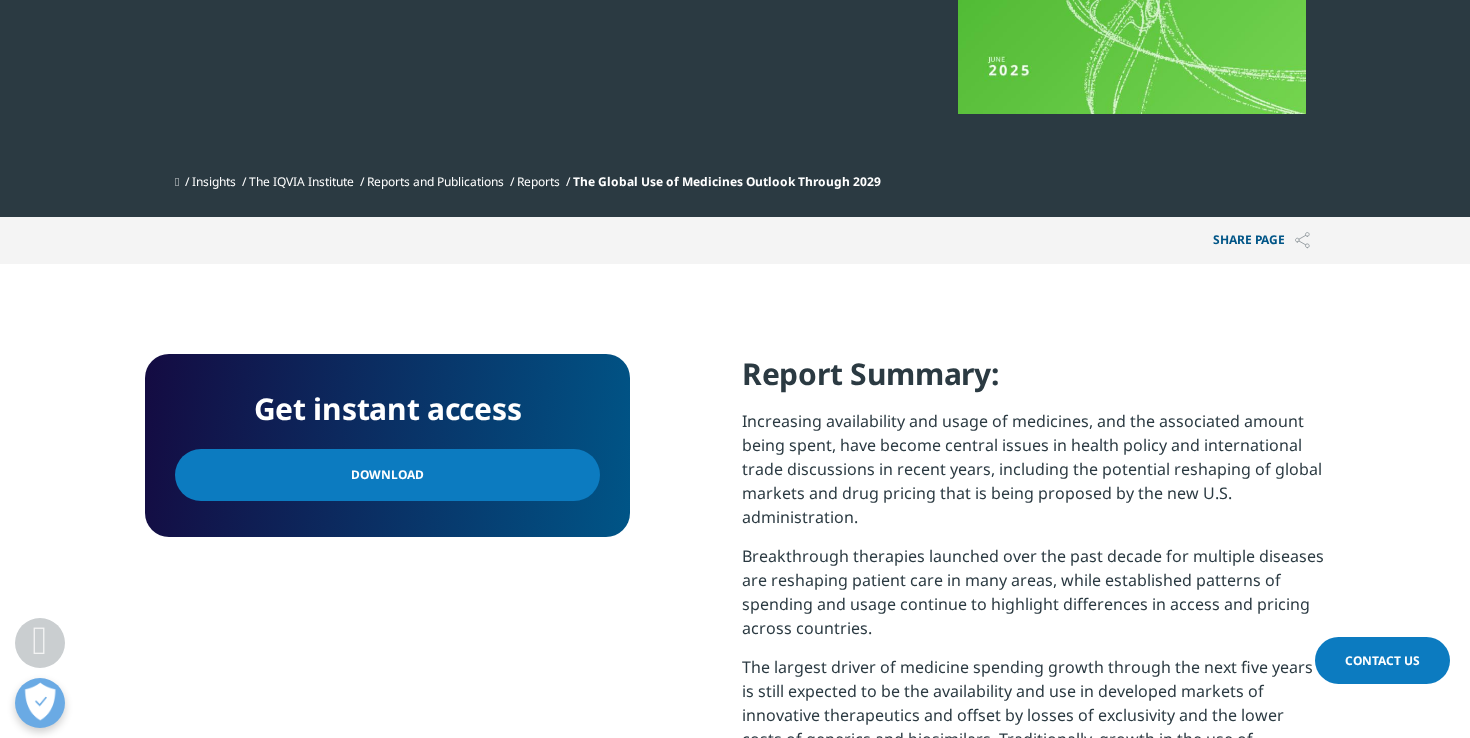 click on "Download" at bounding box center [387, 475] 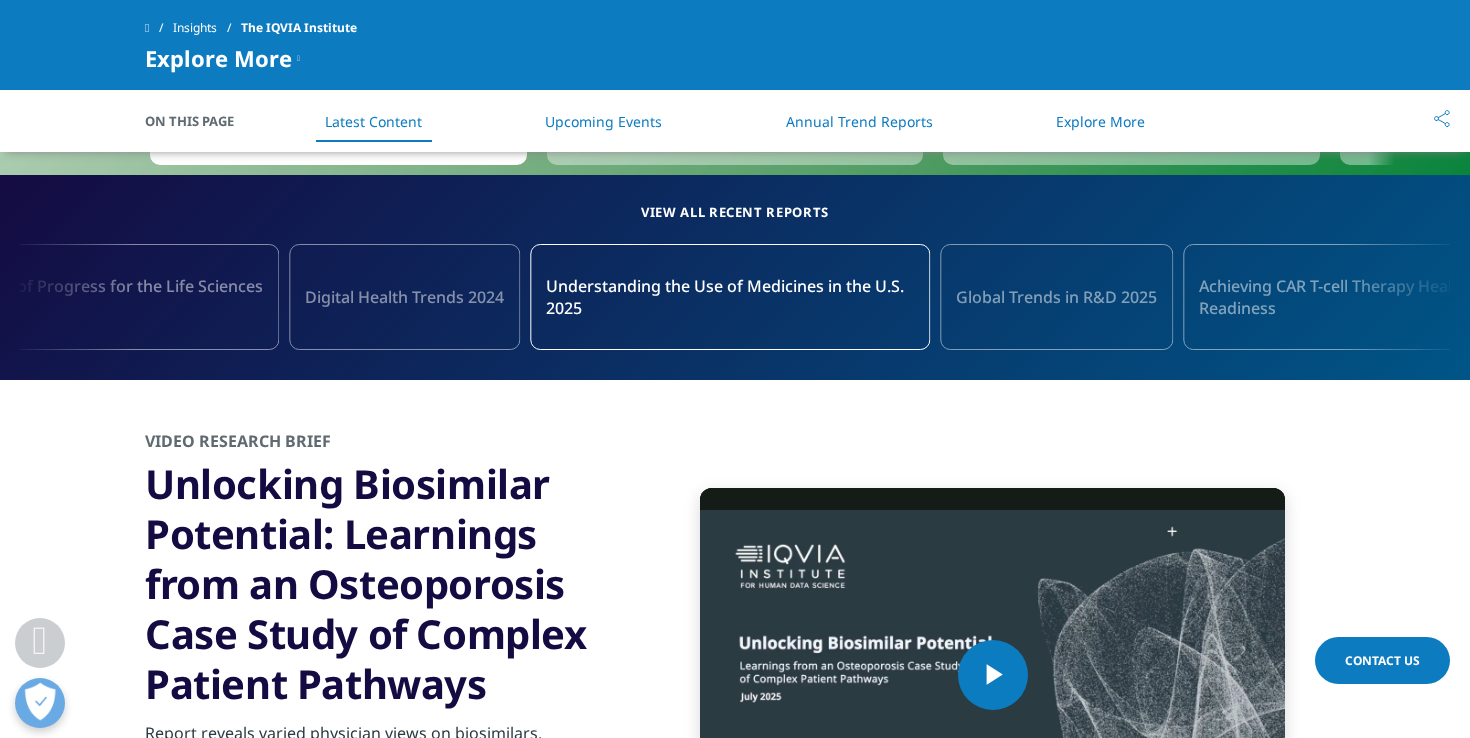 scroll, scrollTop: 0, scrollLeft: 0, axis: both 